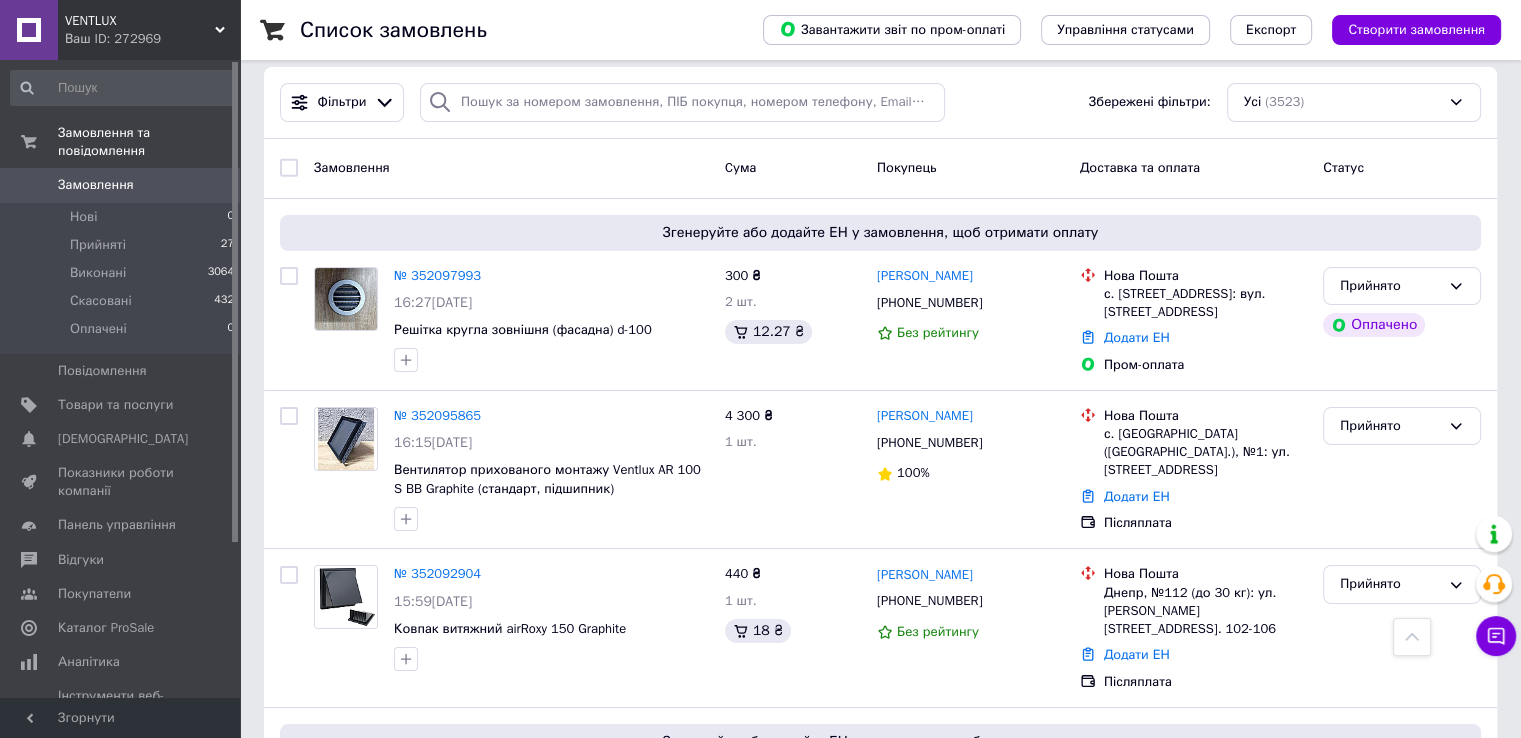 scroll, scrollTop: 0, scrollLeft: 0, axis: both 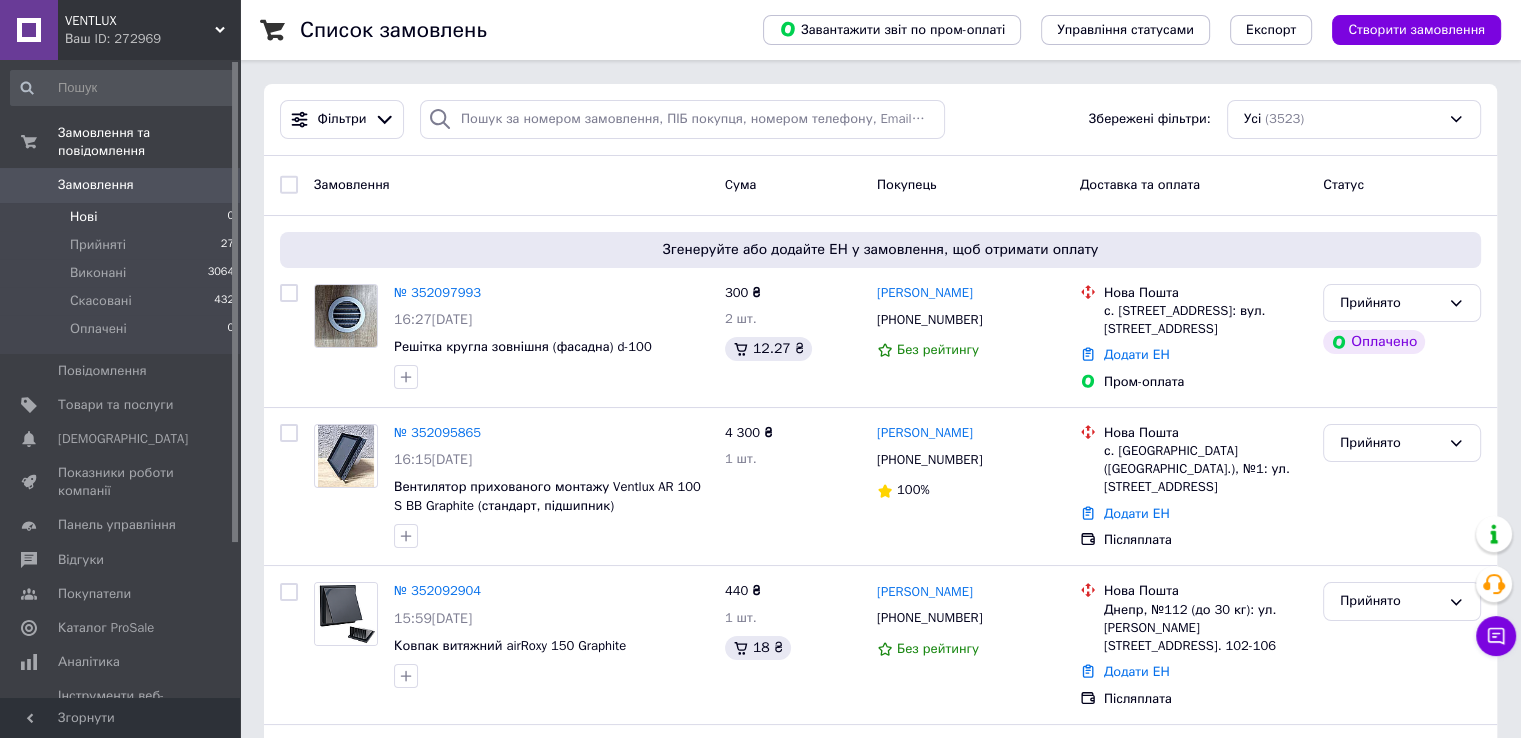 click on "Нові" at bounding box center [83, 217] 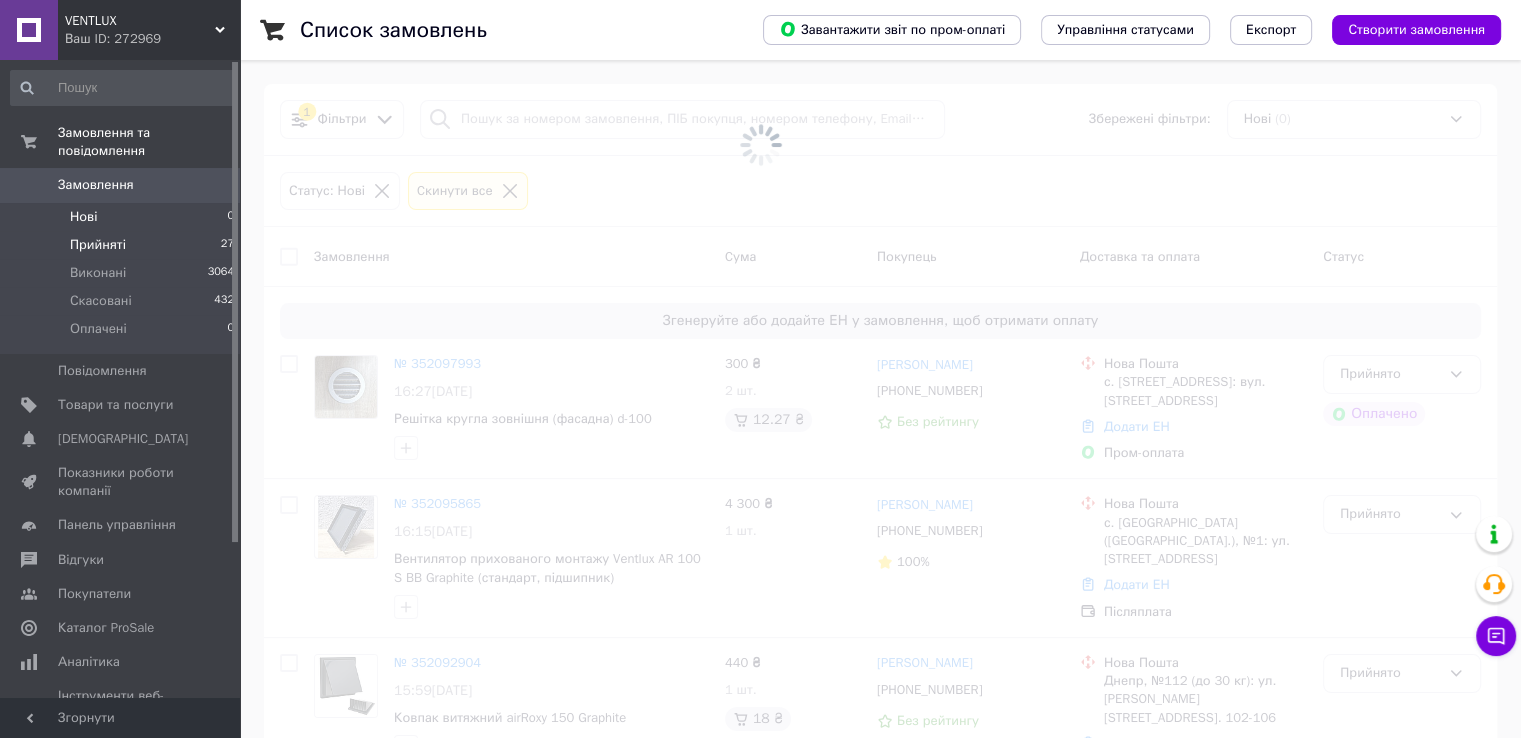 click on "Прийняті" at bounding box center (98, 245) 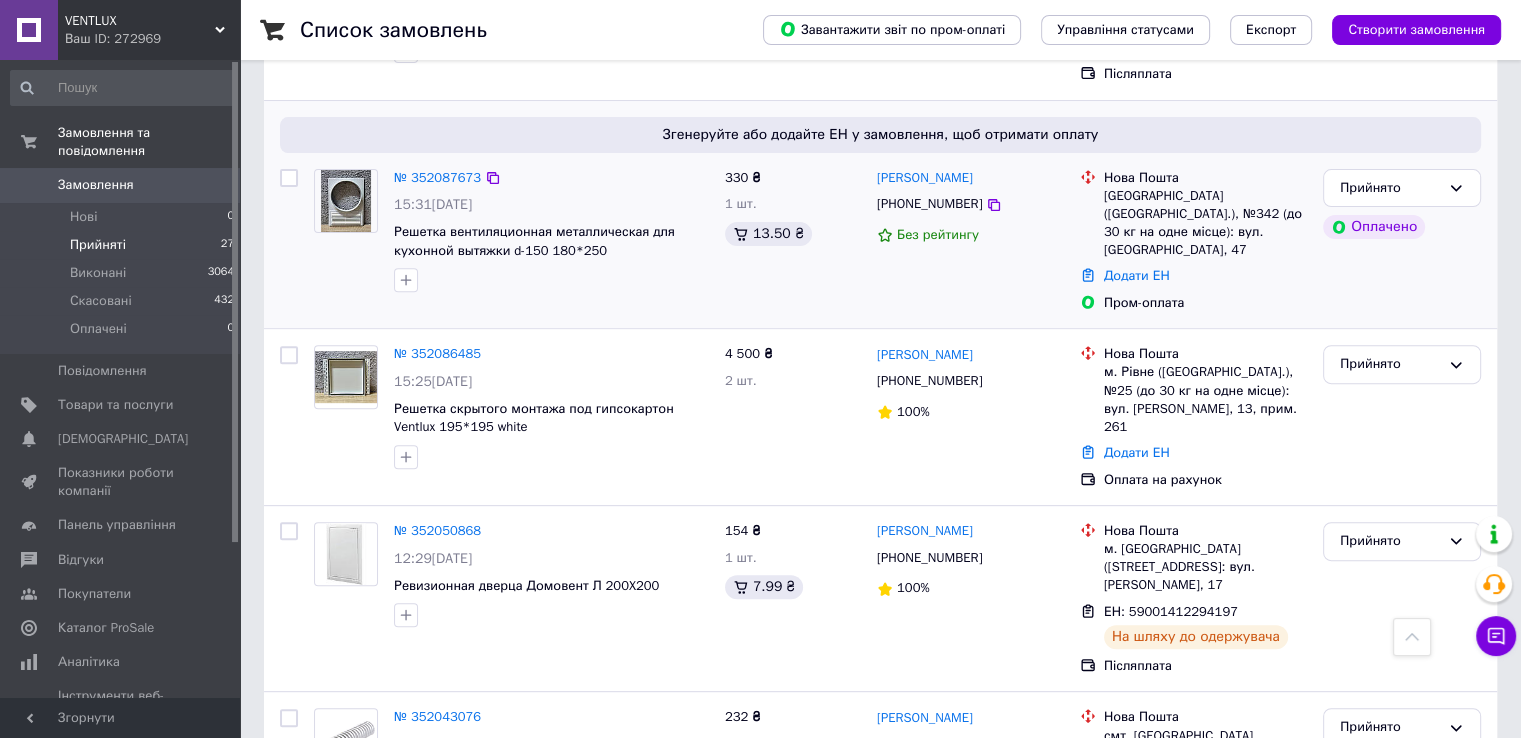 scroll, scrollTop: 400, scrollLeft: 0, axis: vertical 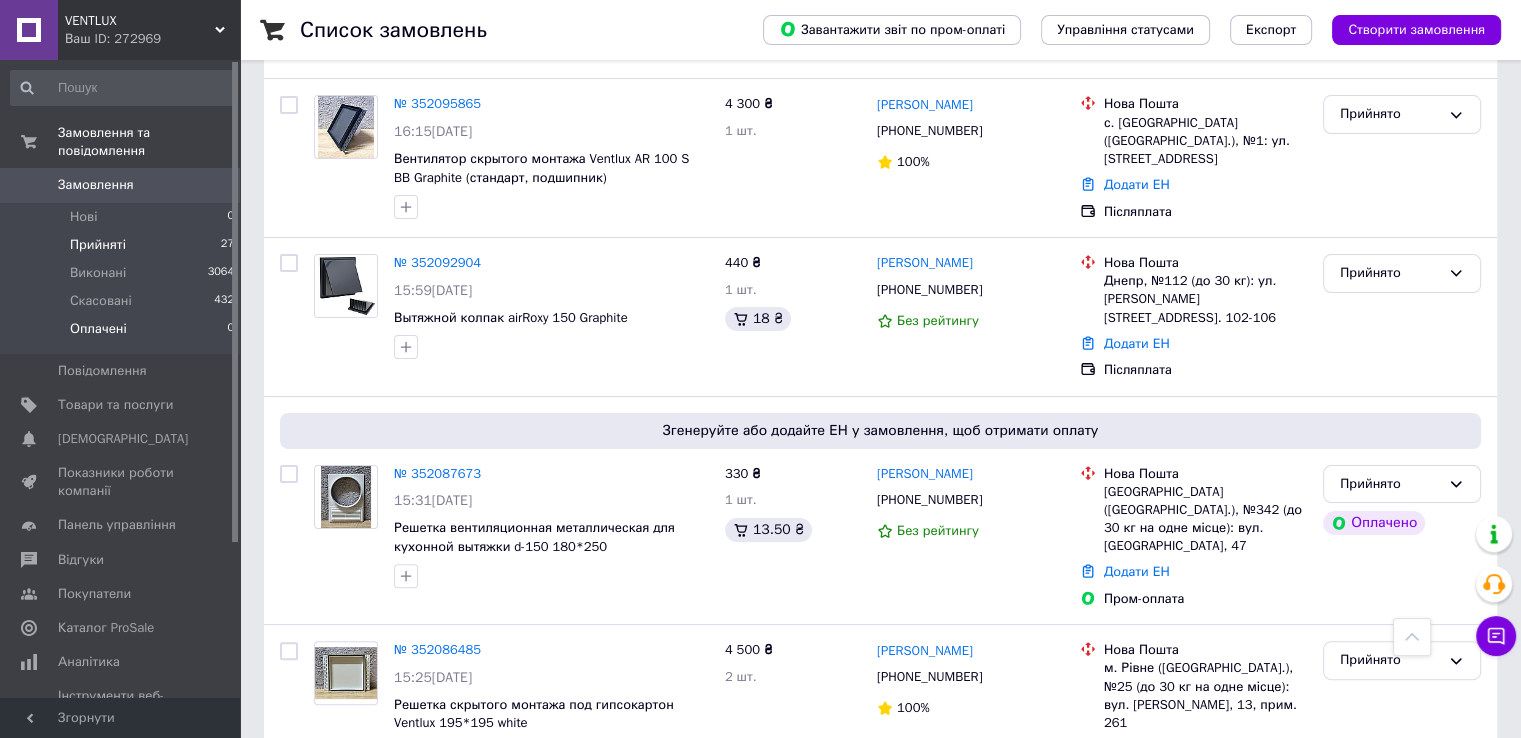 click on "Оплачені" at bounding box center [98, 329] 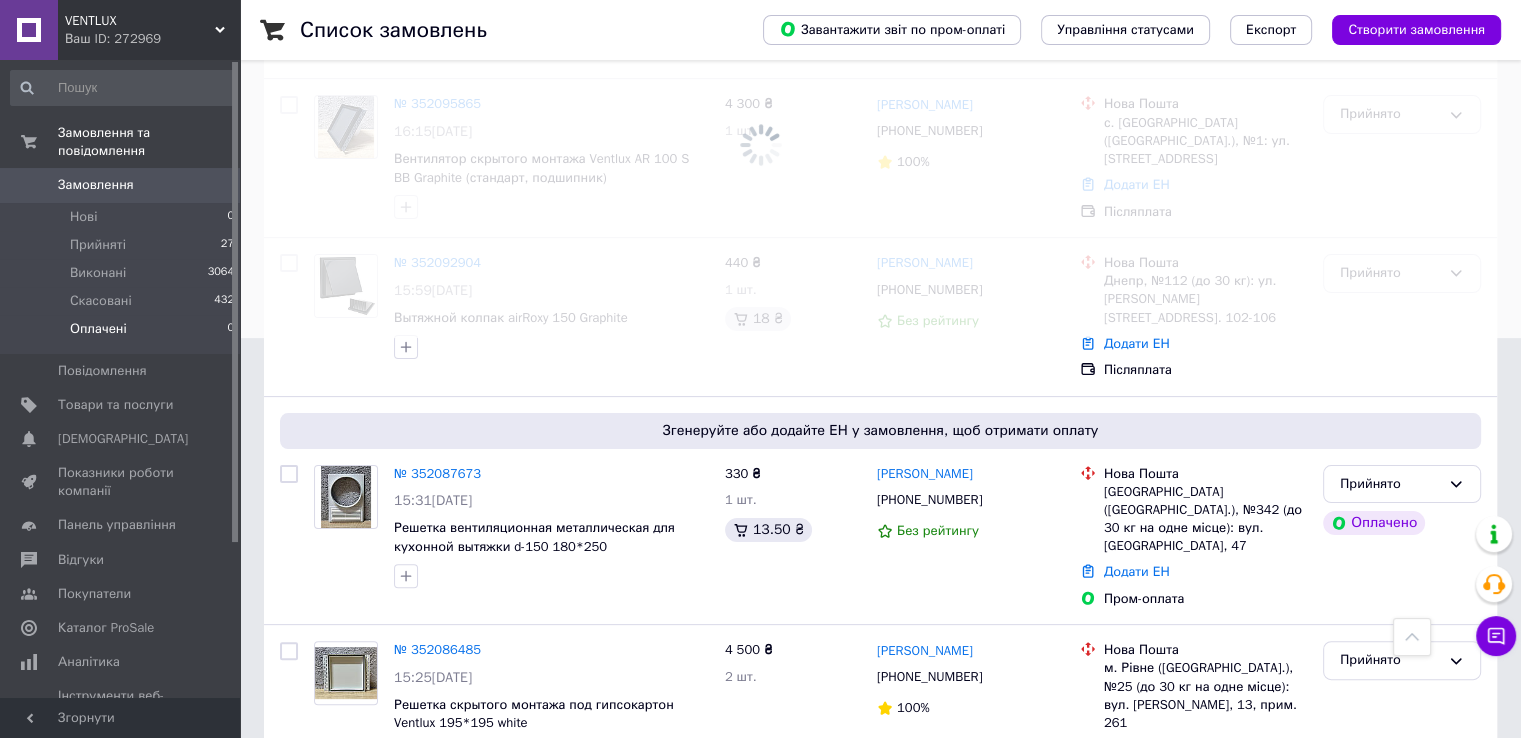 scroll, scrollTop: 0, scrollLeft: 0, axis: both 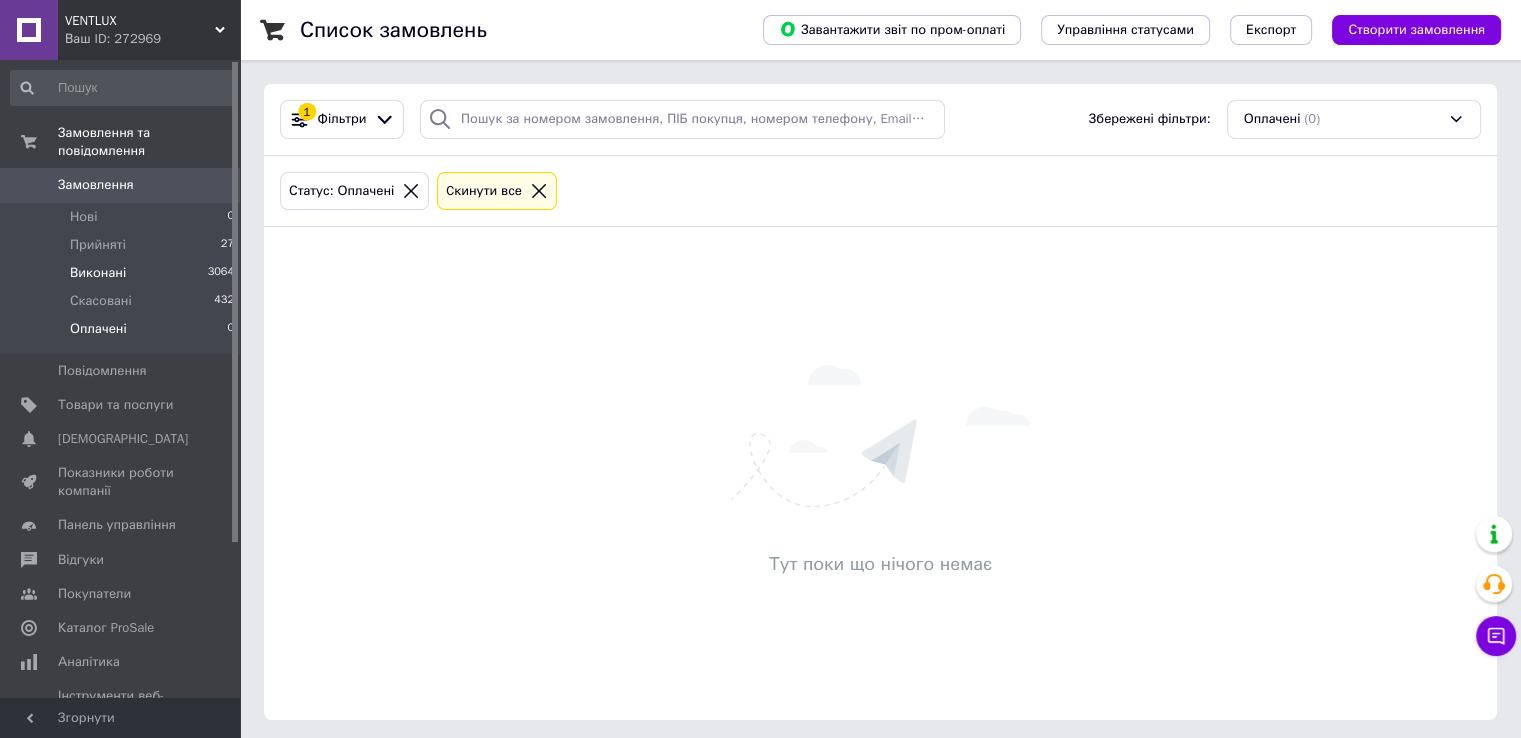 click on "Виконані" at bounding box center [98, 273] 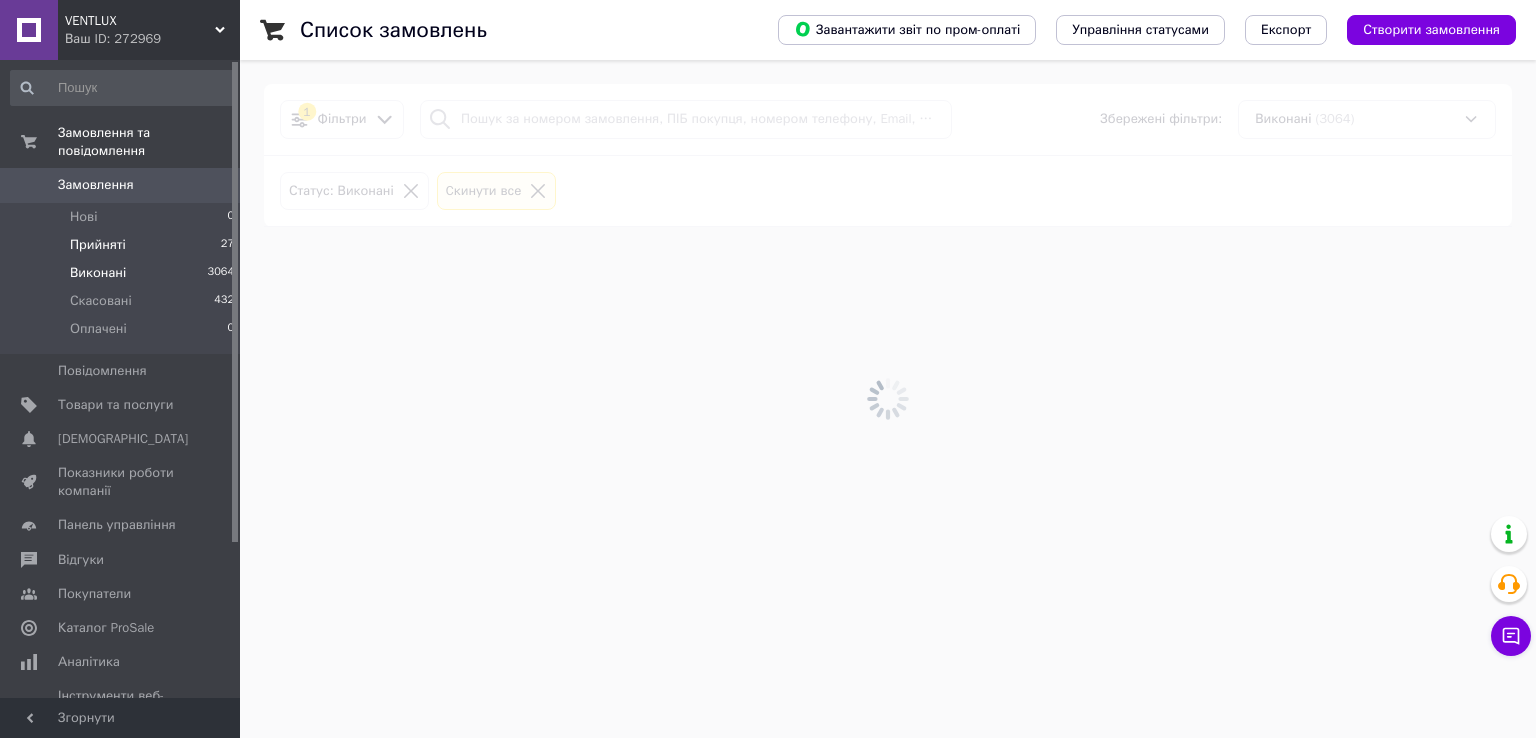 click on "Прийняті" at bounding box center [98, 245] 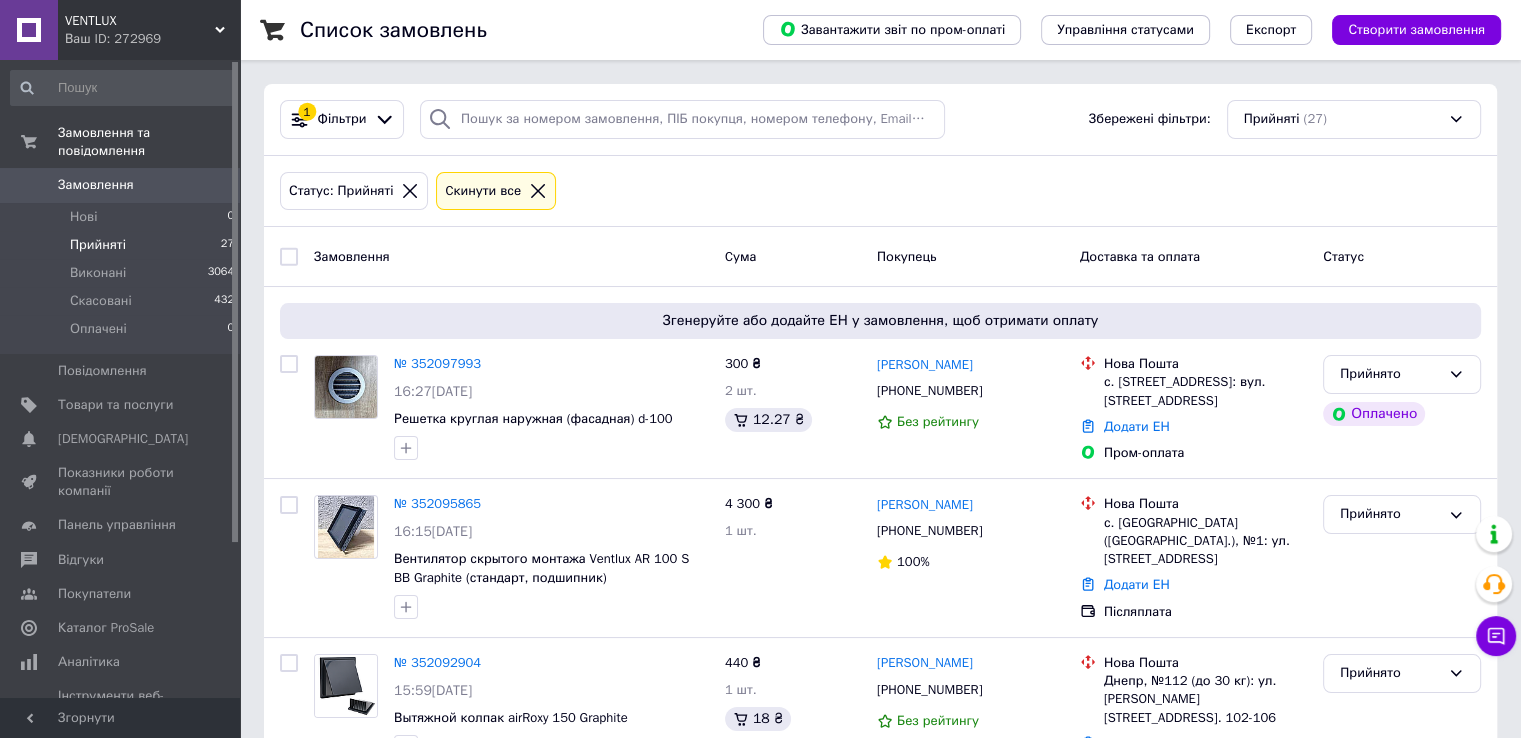 click on "Прийняті" at bounding box center (98, 245) 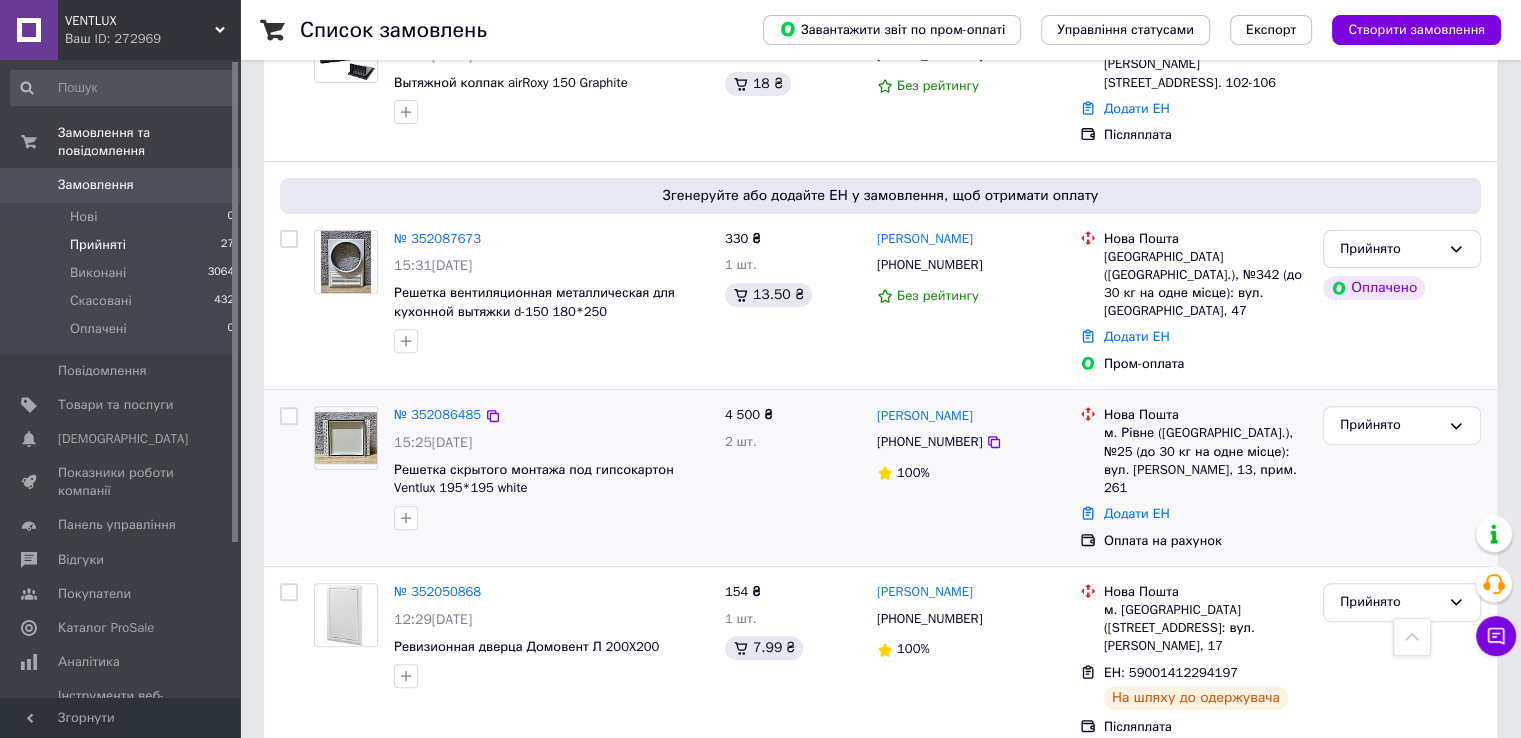scroll, scrollTop: 700, scrollLeft: 0, axis: vertical 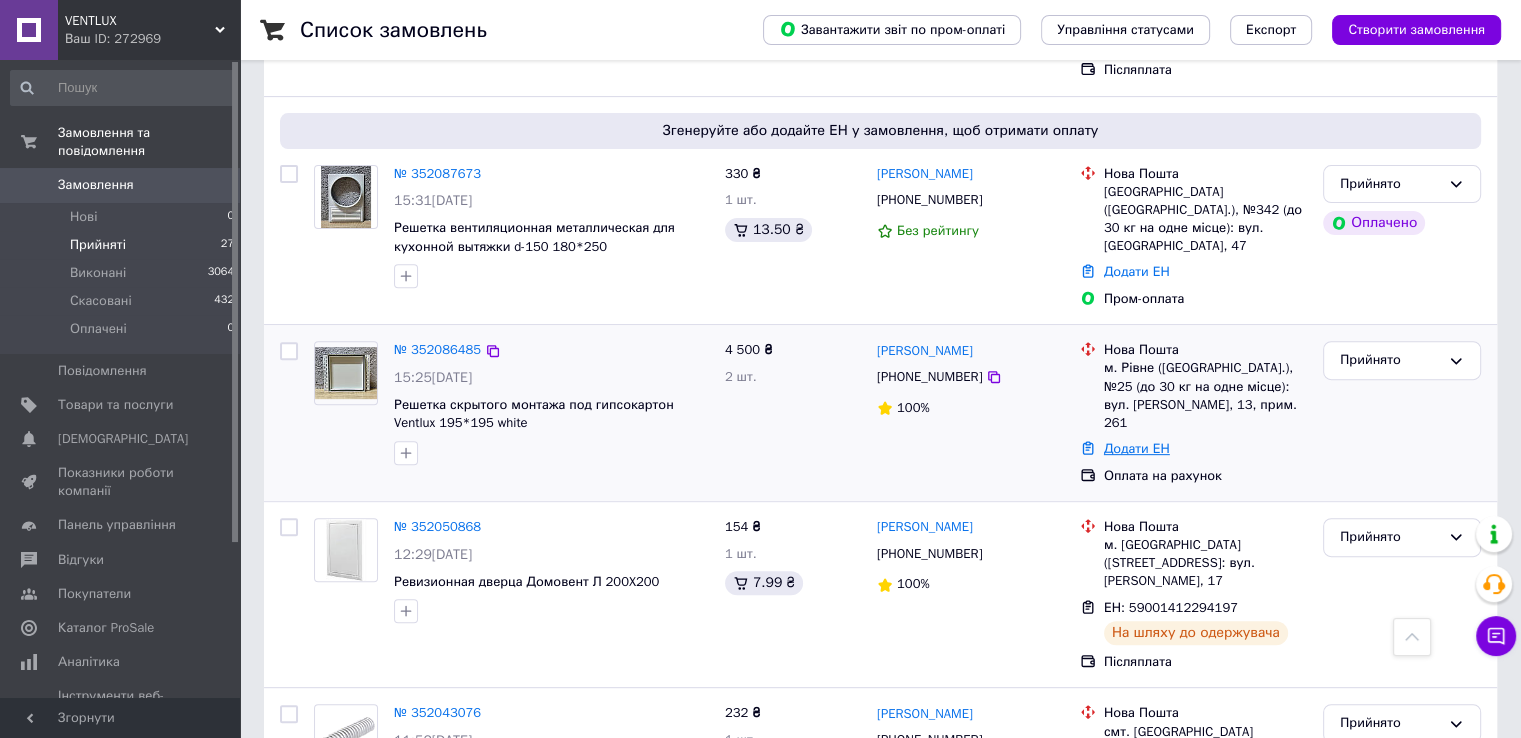 click on "Додати ЕН" at bounding box center (1137, 448) 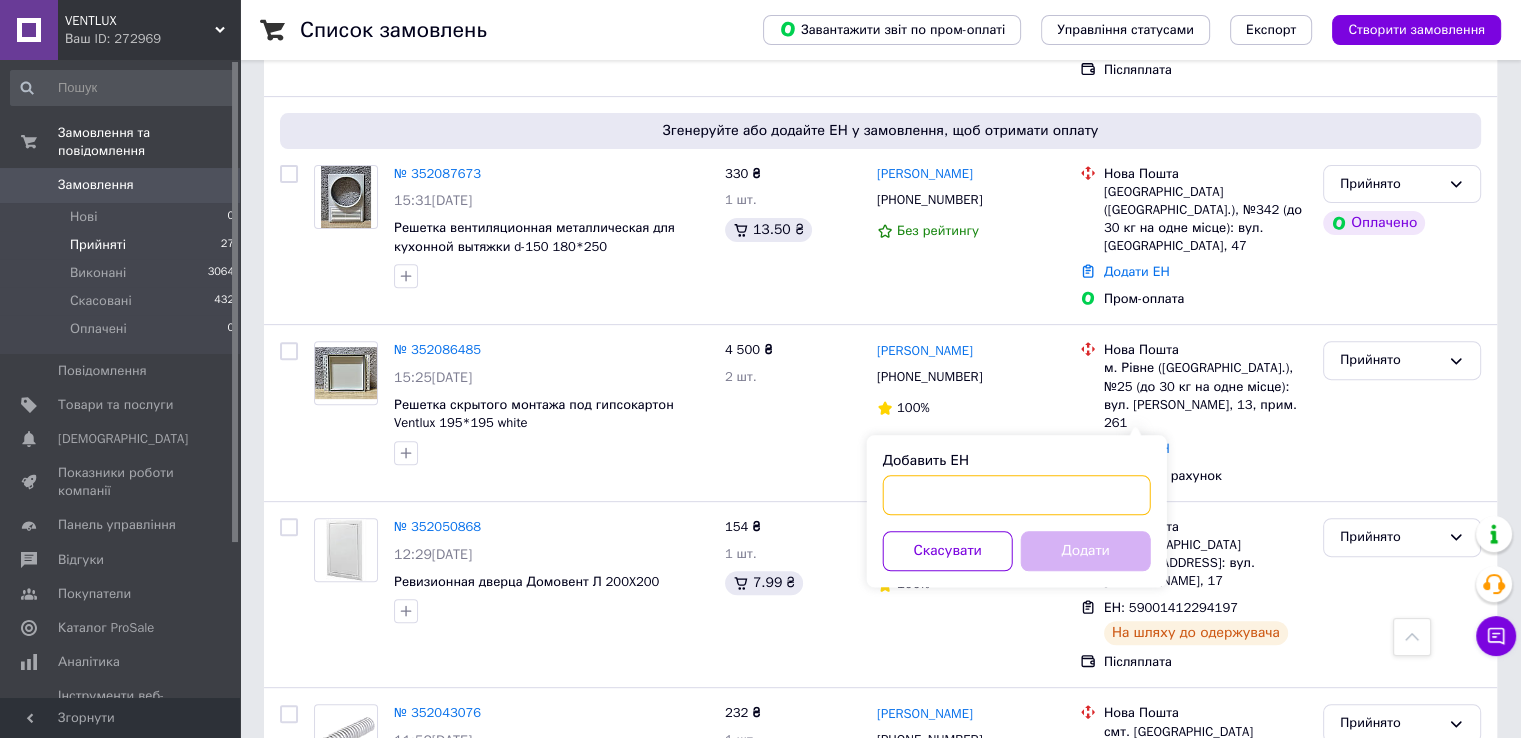 paste on "20451203284407" 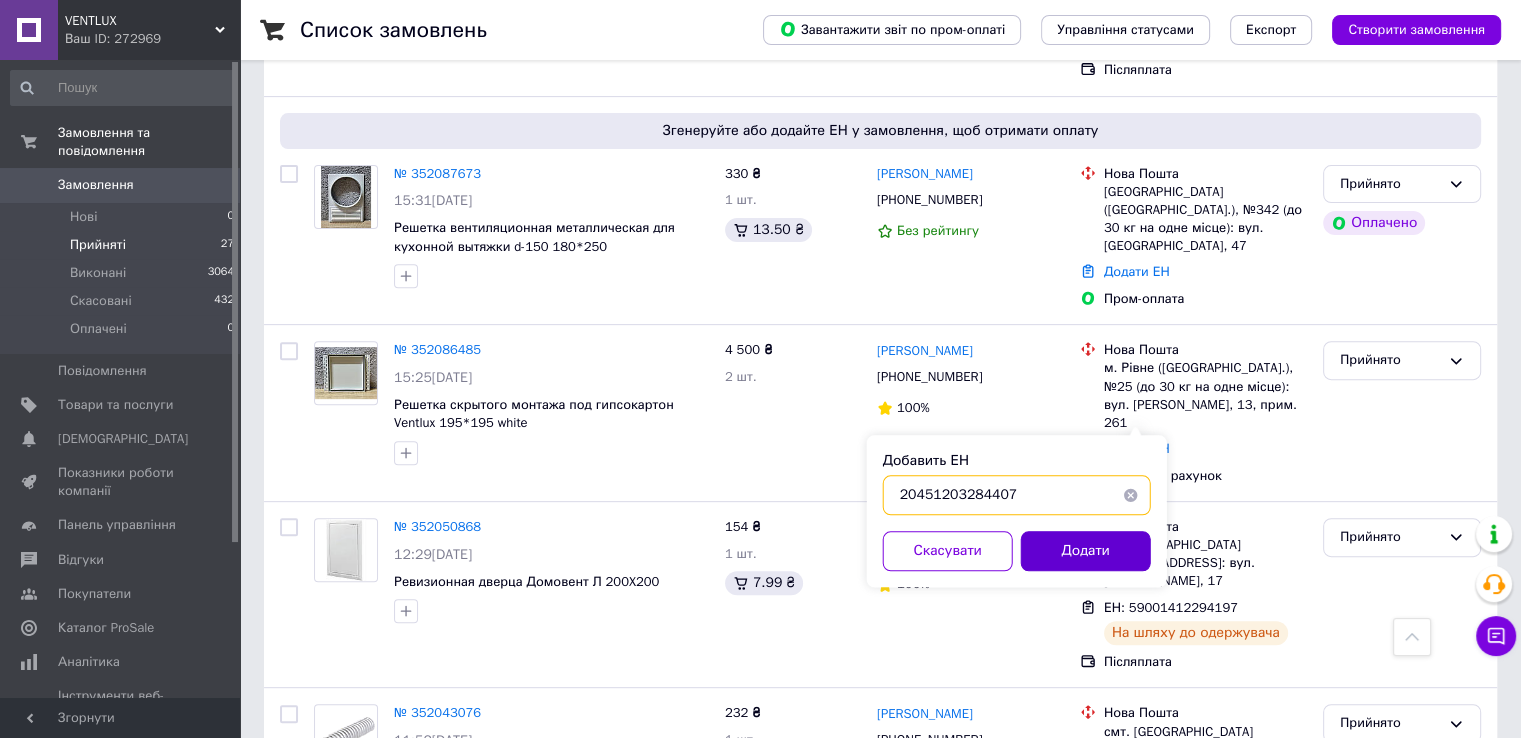 type on "20451203284407" 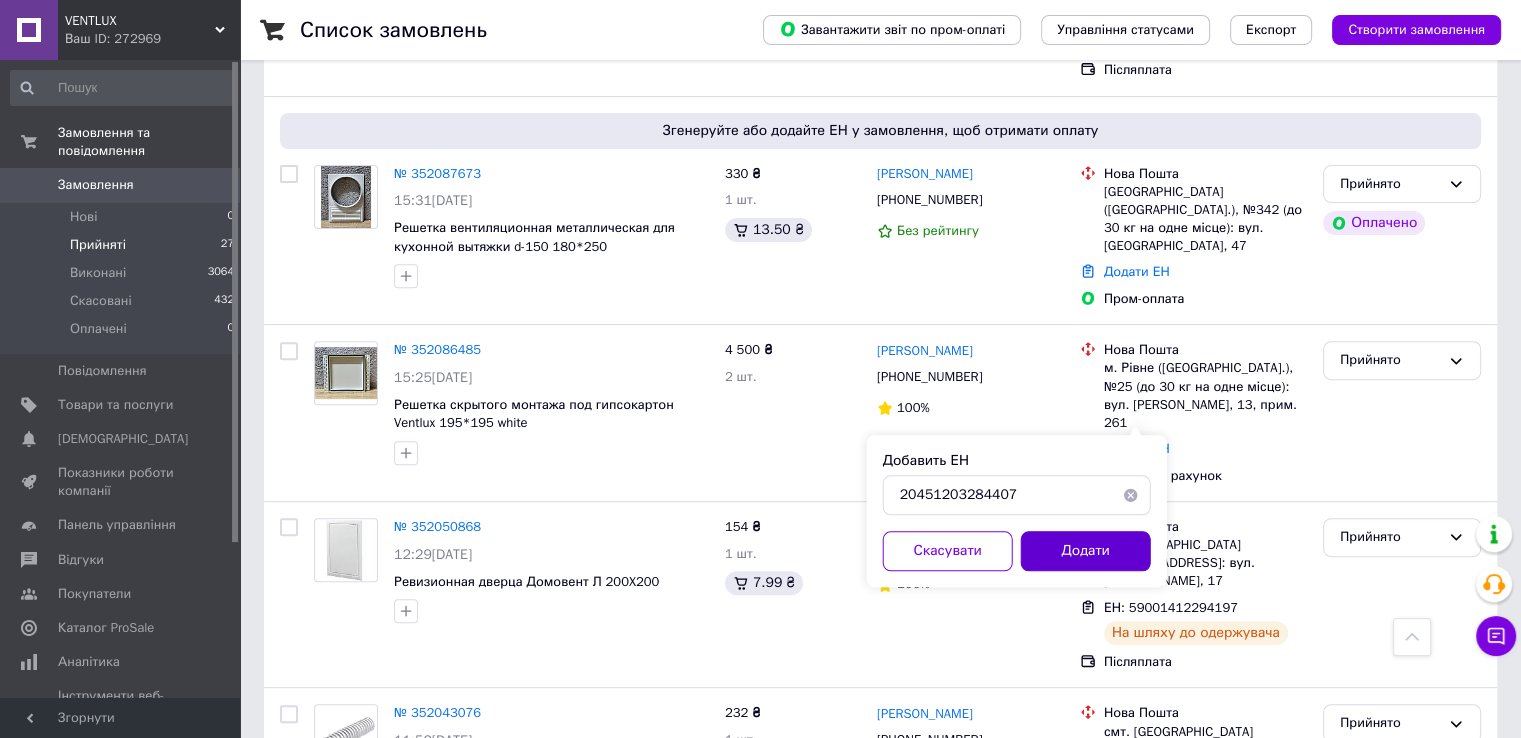 click on "Додати" at bounding box center (1086, 551) 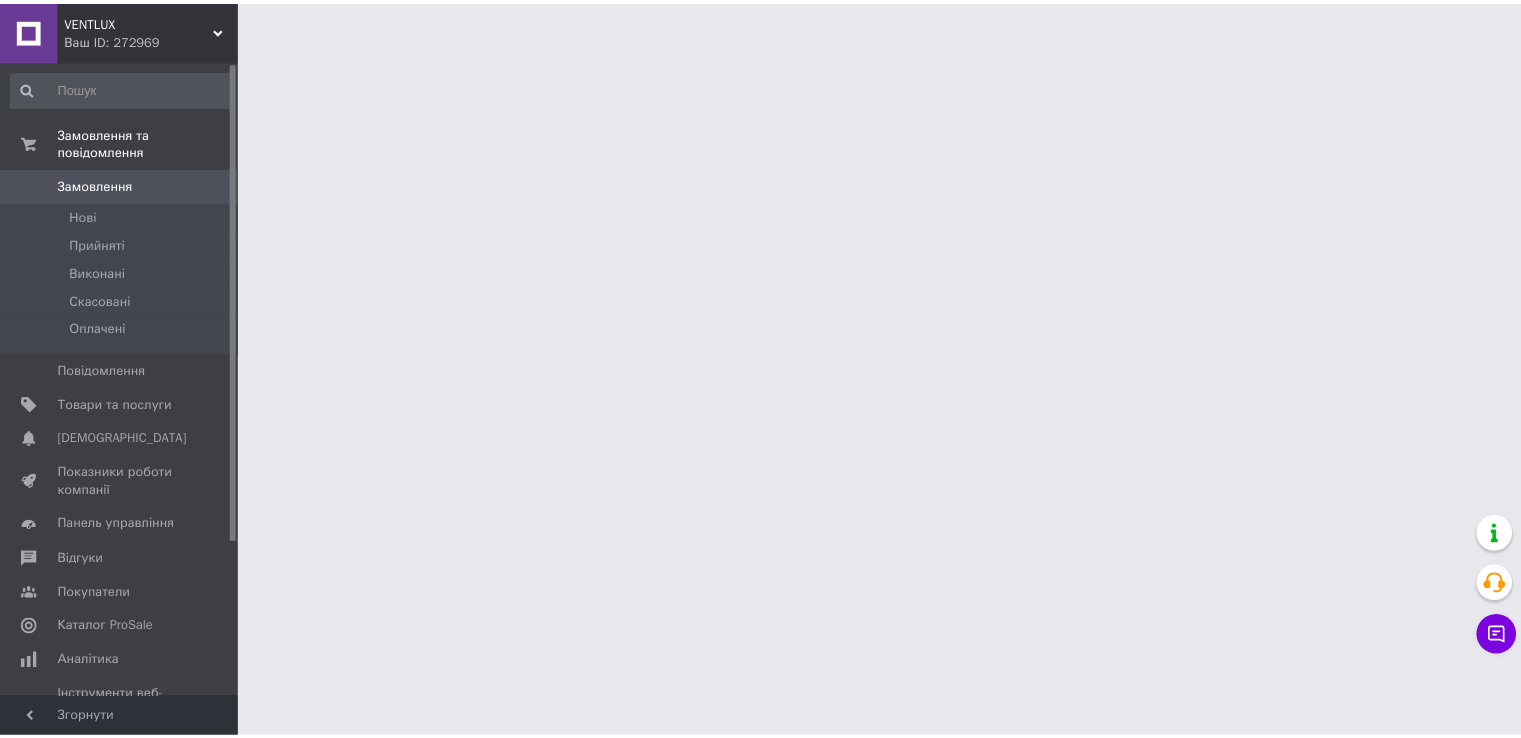 scroll, scrollTop: 0, scrollLeft: 0, axis: both 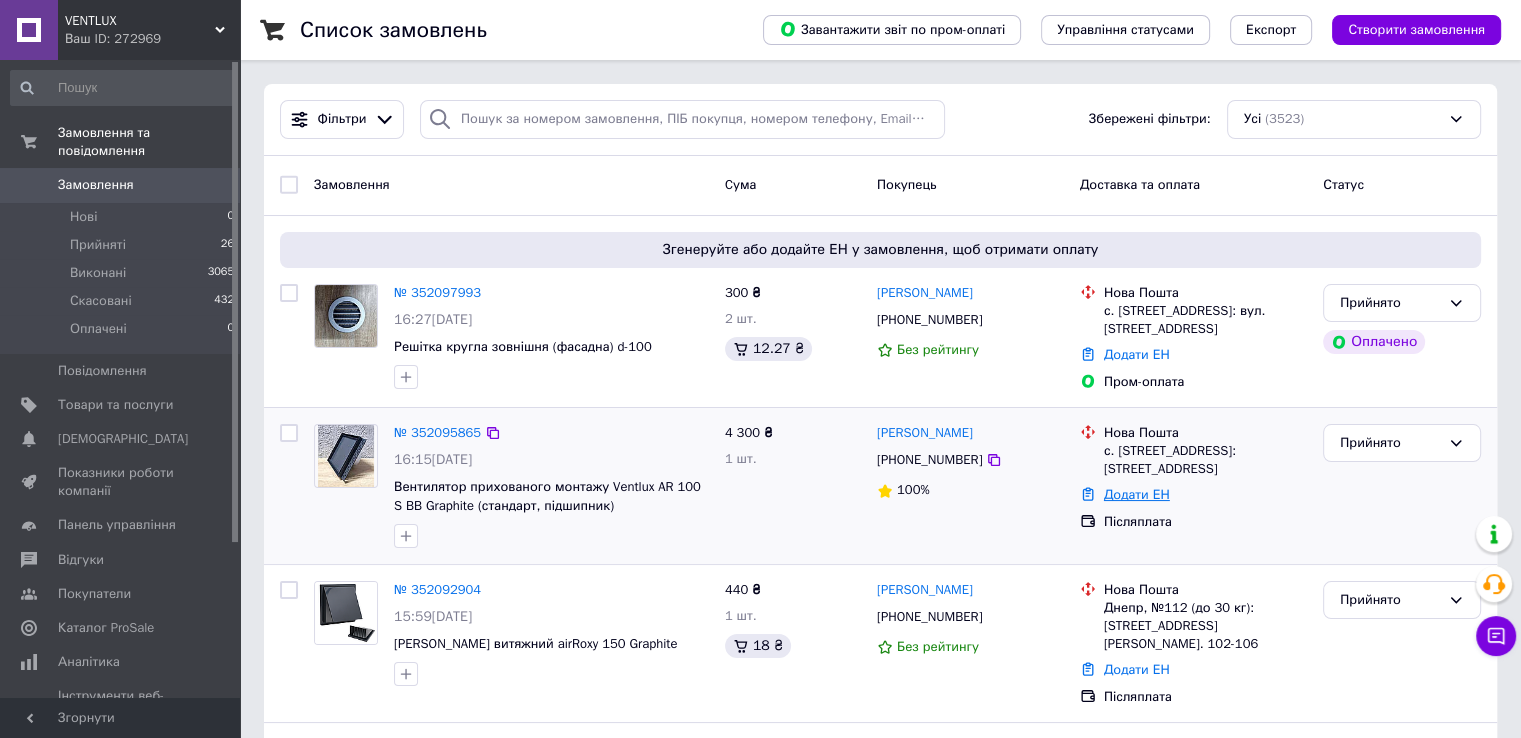 click on "Додати ЕН" at bounding box center (1137, 494) 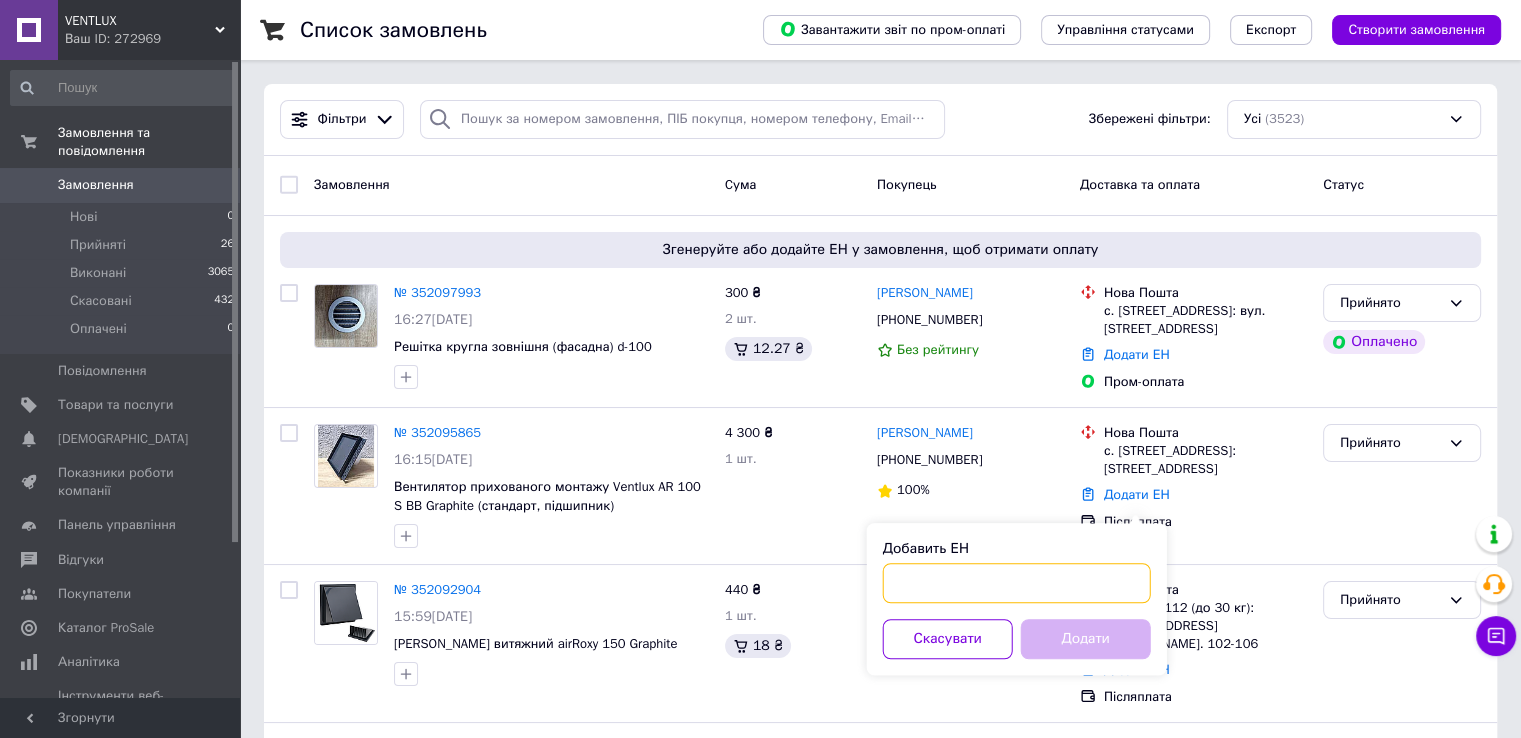 paste on "20451203296877" 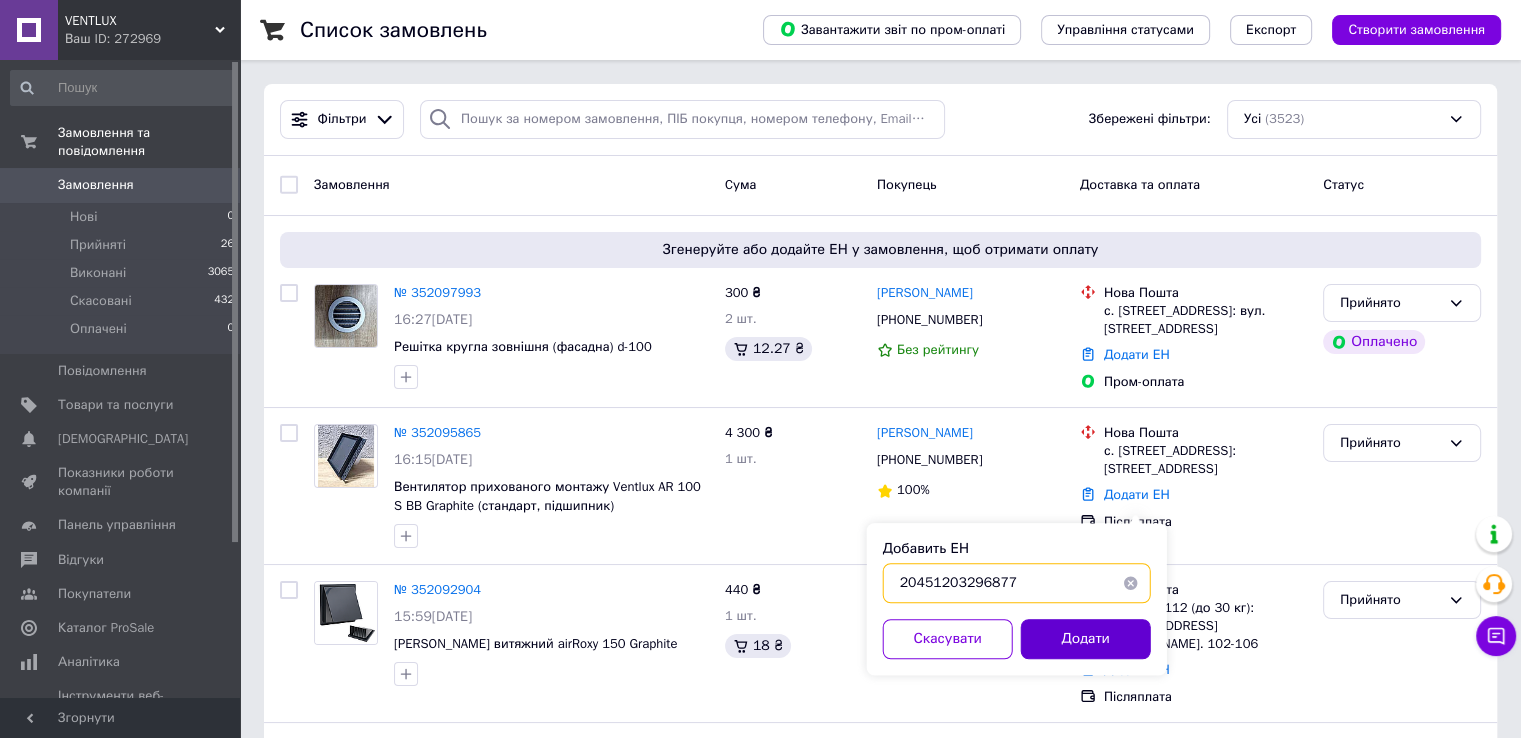 type on "20451203296877" 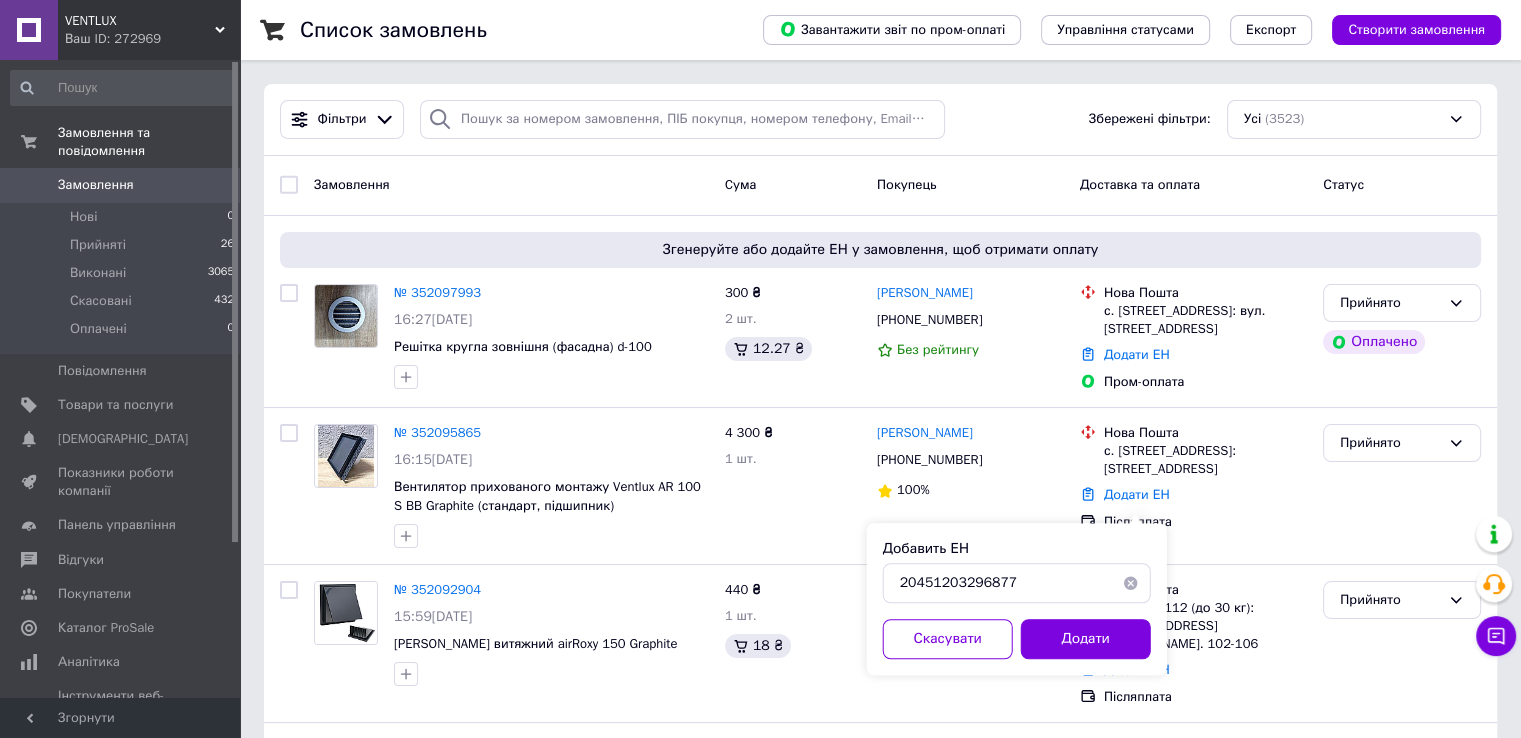 drag, startPoint x: 1072, startPoint y: 638, endPoint x: 1116, endPoint y: 647, distance: 44.911022 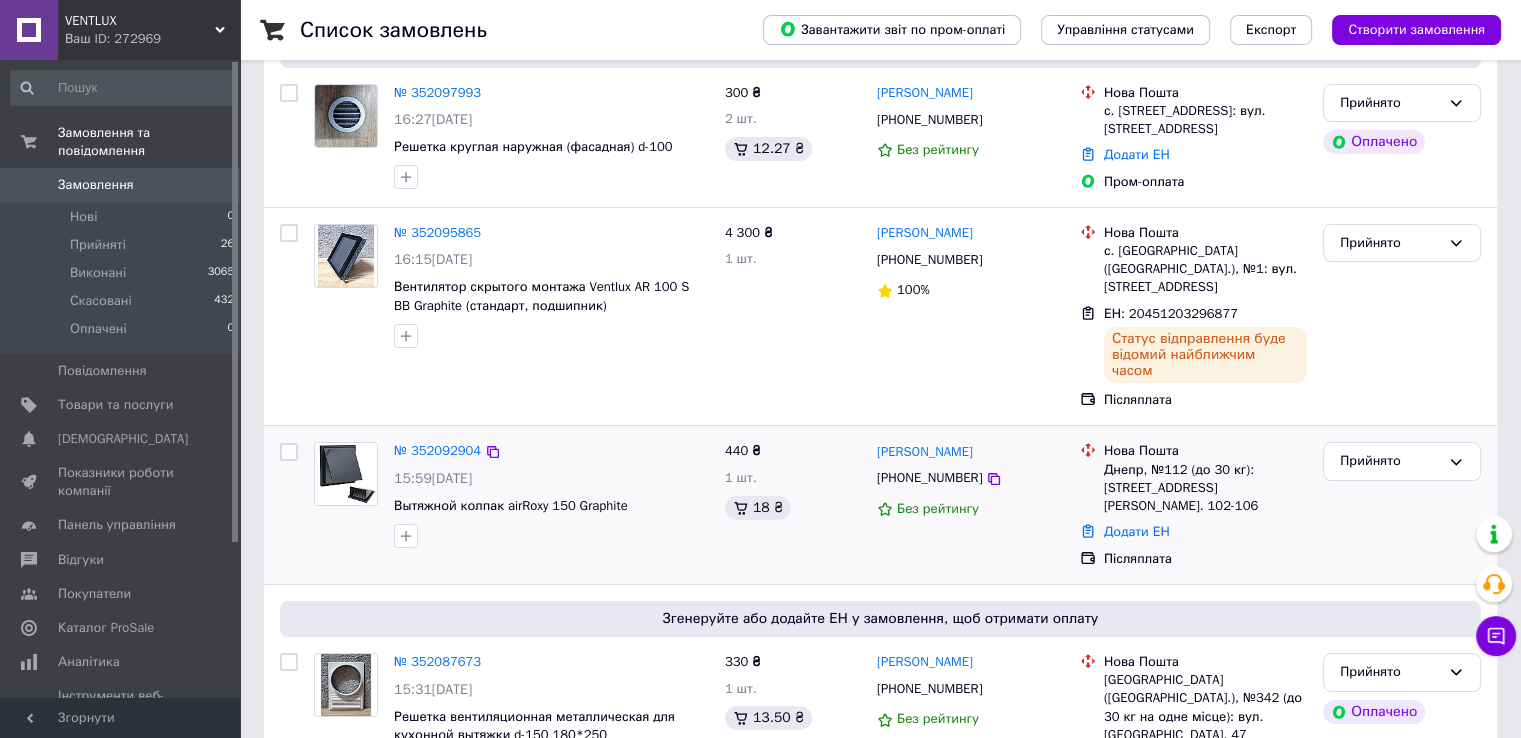 scroll, scrollTop: 300, scrollLeft: 0, axis: vertical 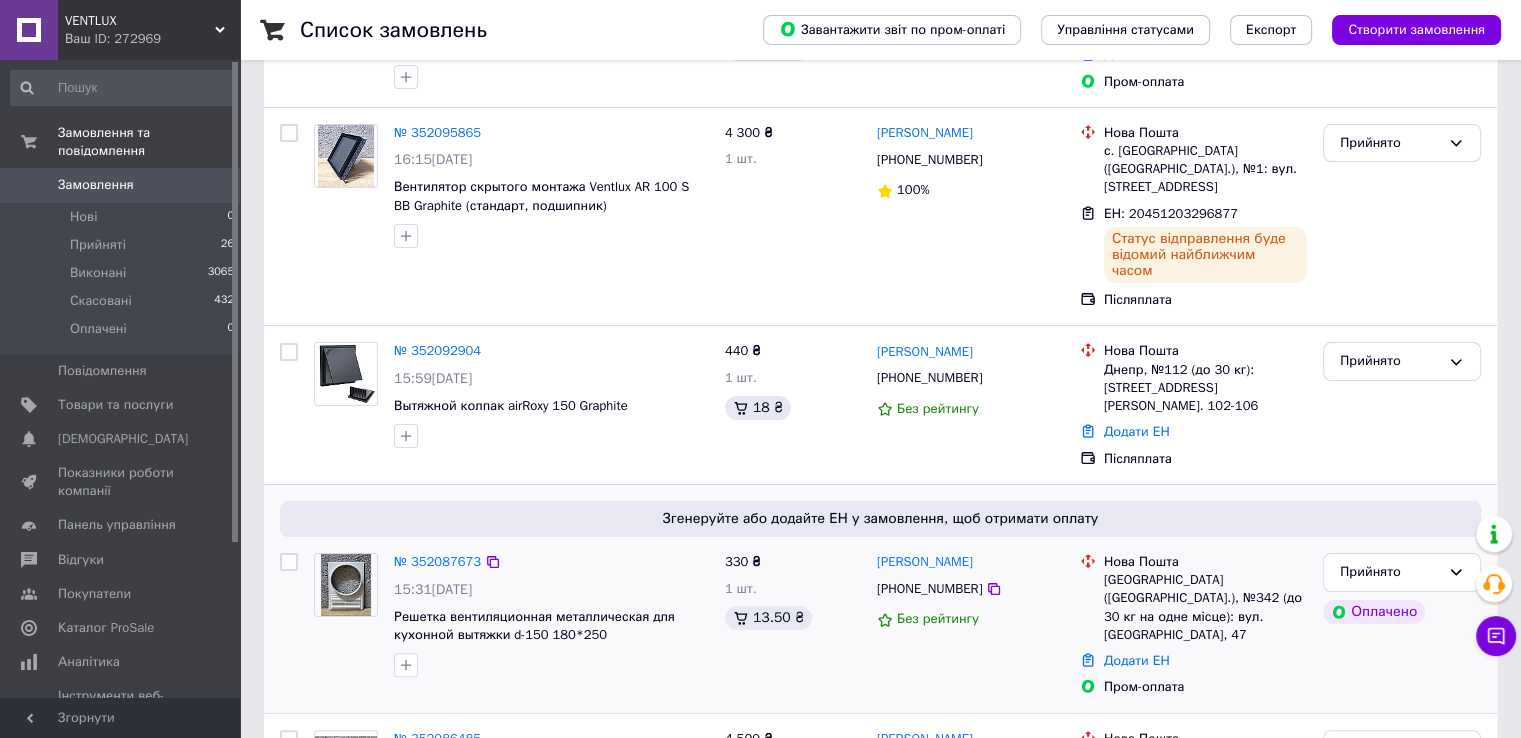 click on "Додати ЕН" at bounding box center [1205, 661] 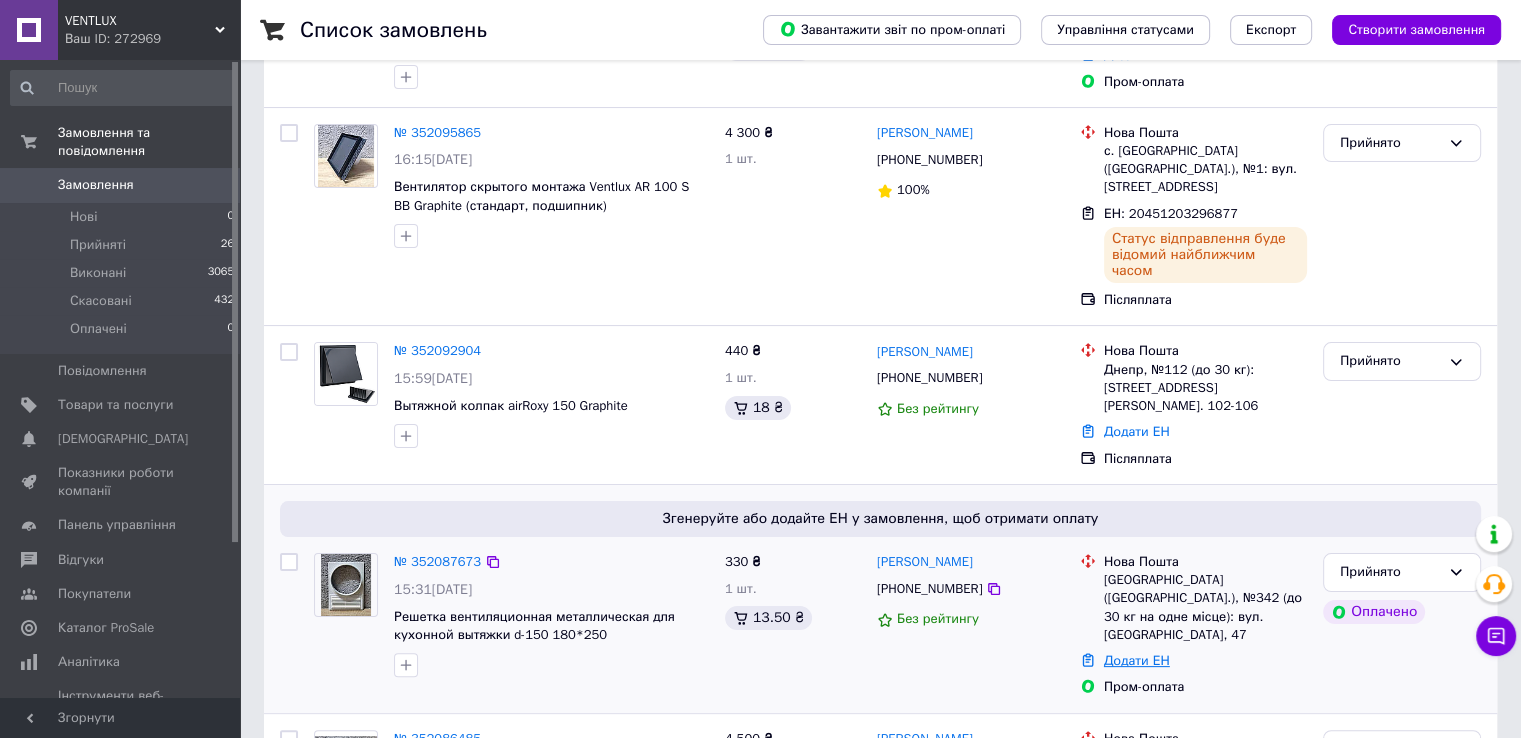 click on "Додати ЕН" at bounding box center (1137, 660) 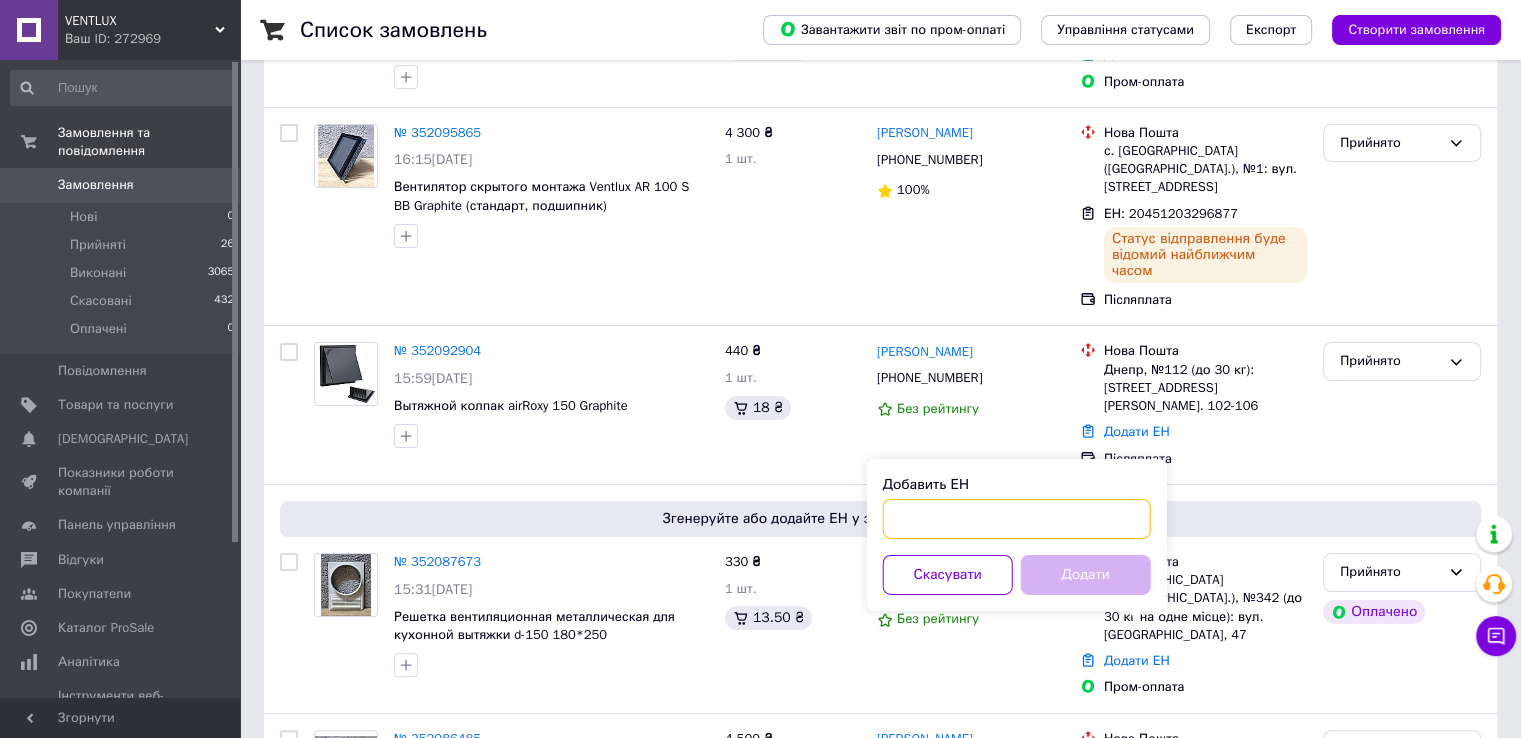 paste on "20451203296877" 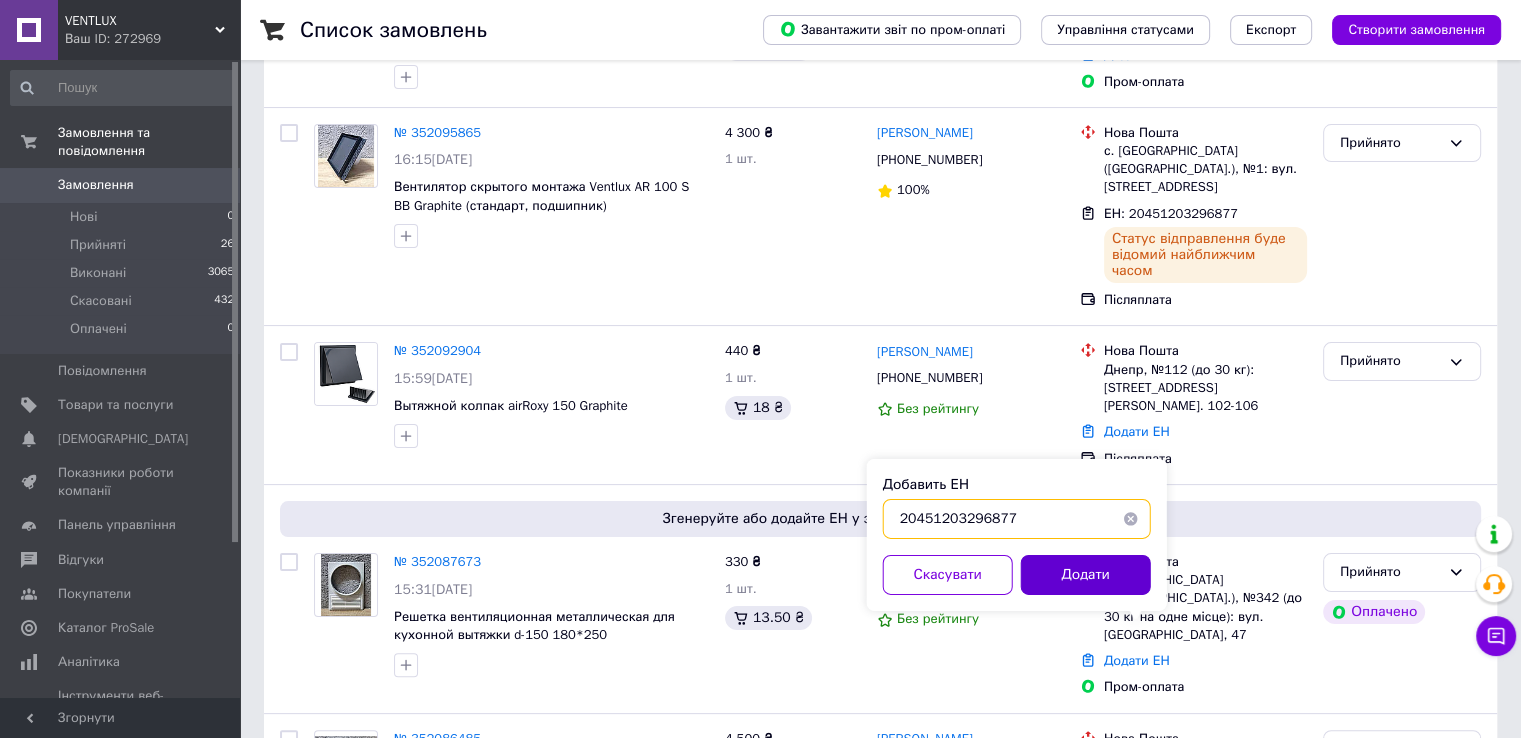 type on "20451203296877" 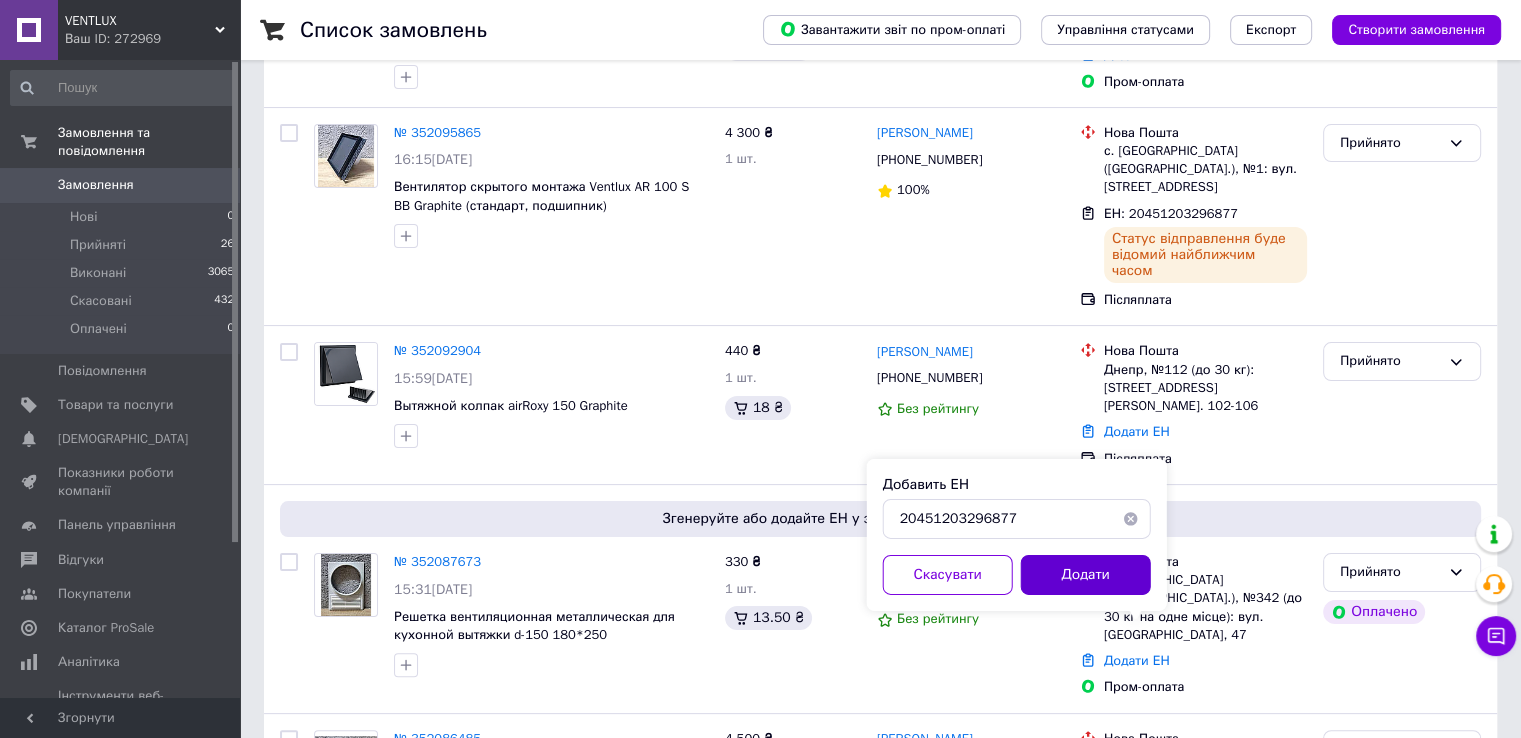 click on "Додати" at bounding box center (1086, 575) 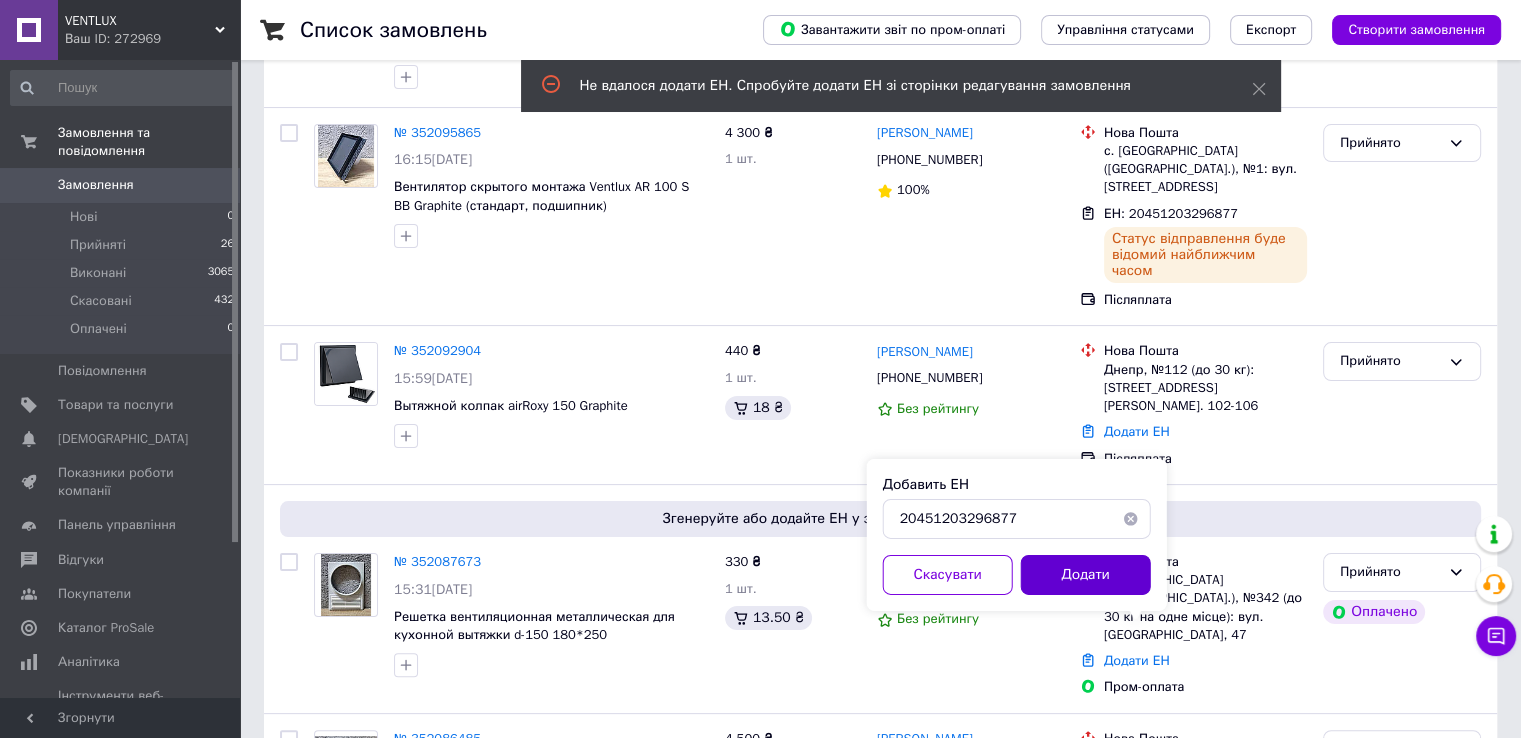 click on "Додати" at bounding box center (1086, 575) 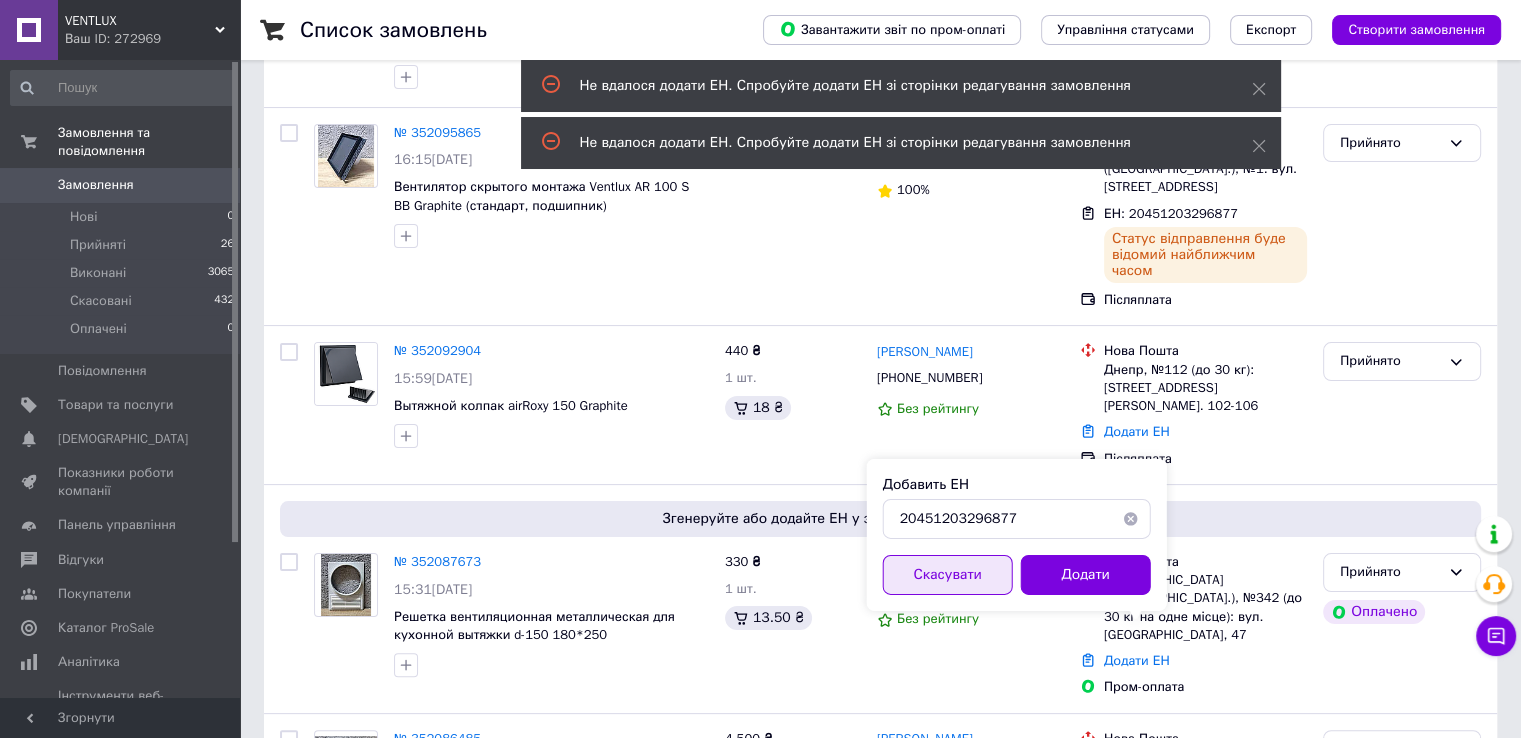 click on "Скасувати" at bounding box center [948, 575] 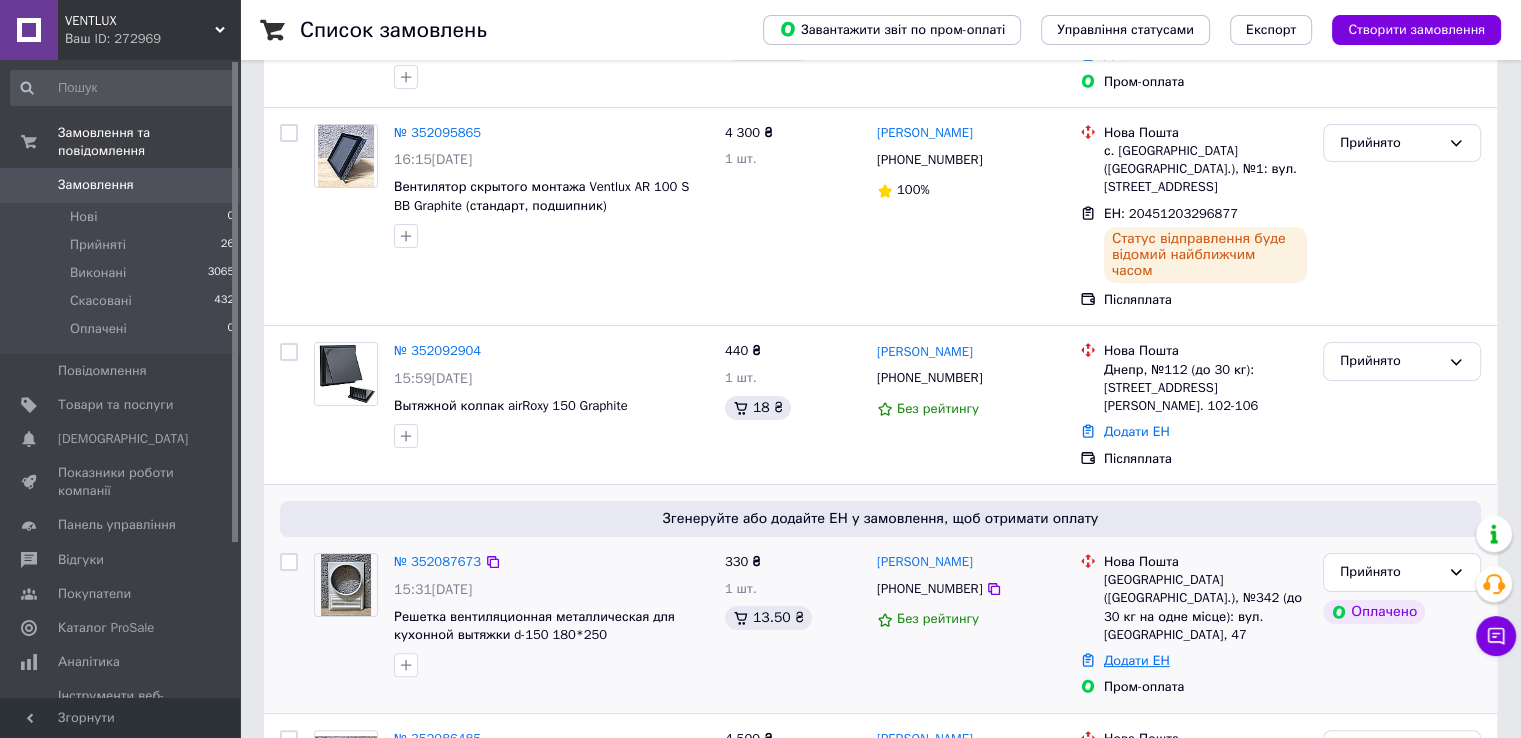 click on "Додати ЕН" at bounding box center [1137, 660] 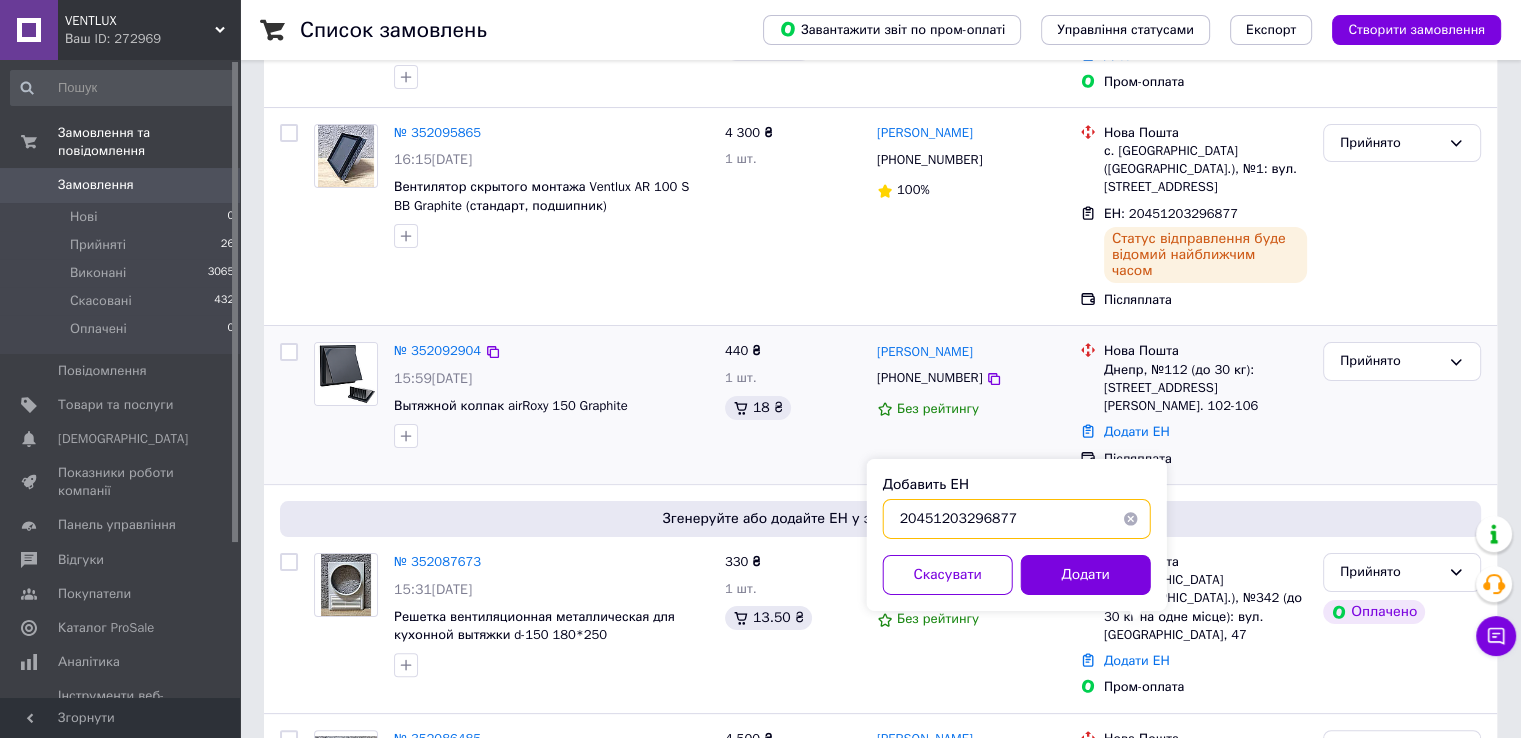 drag, startPoint x: 1079, startPoint y: 504, endPoint x: 820, endPoint y: 467, distance: 261.62952 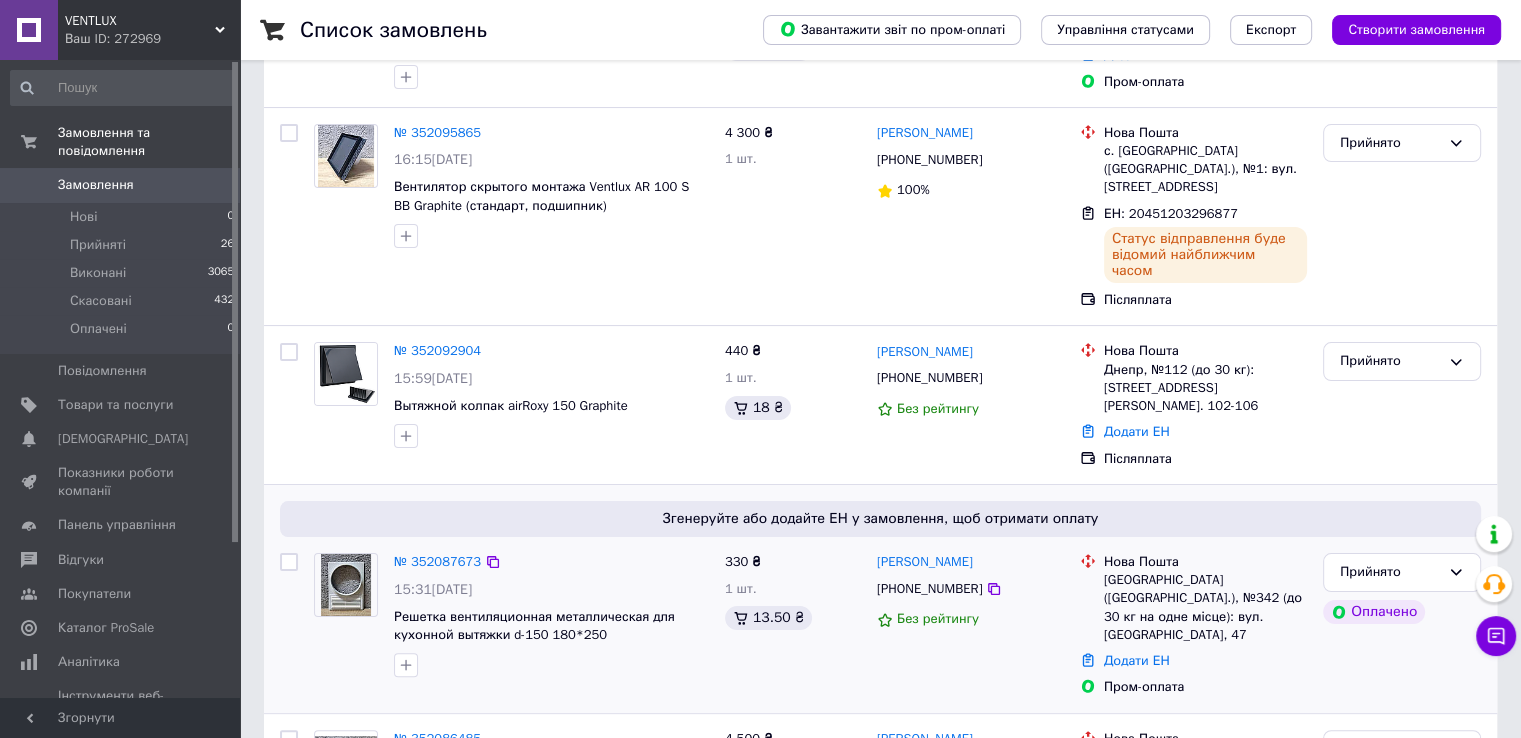 drag, startPoint x: 1143, startPoint y: 624, endPoint x: 1152, endPoint y: 642, distance: 20.12461 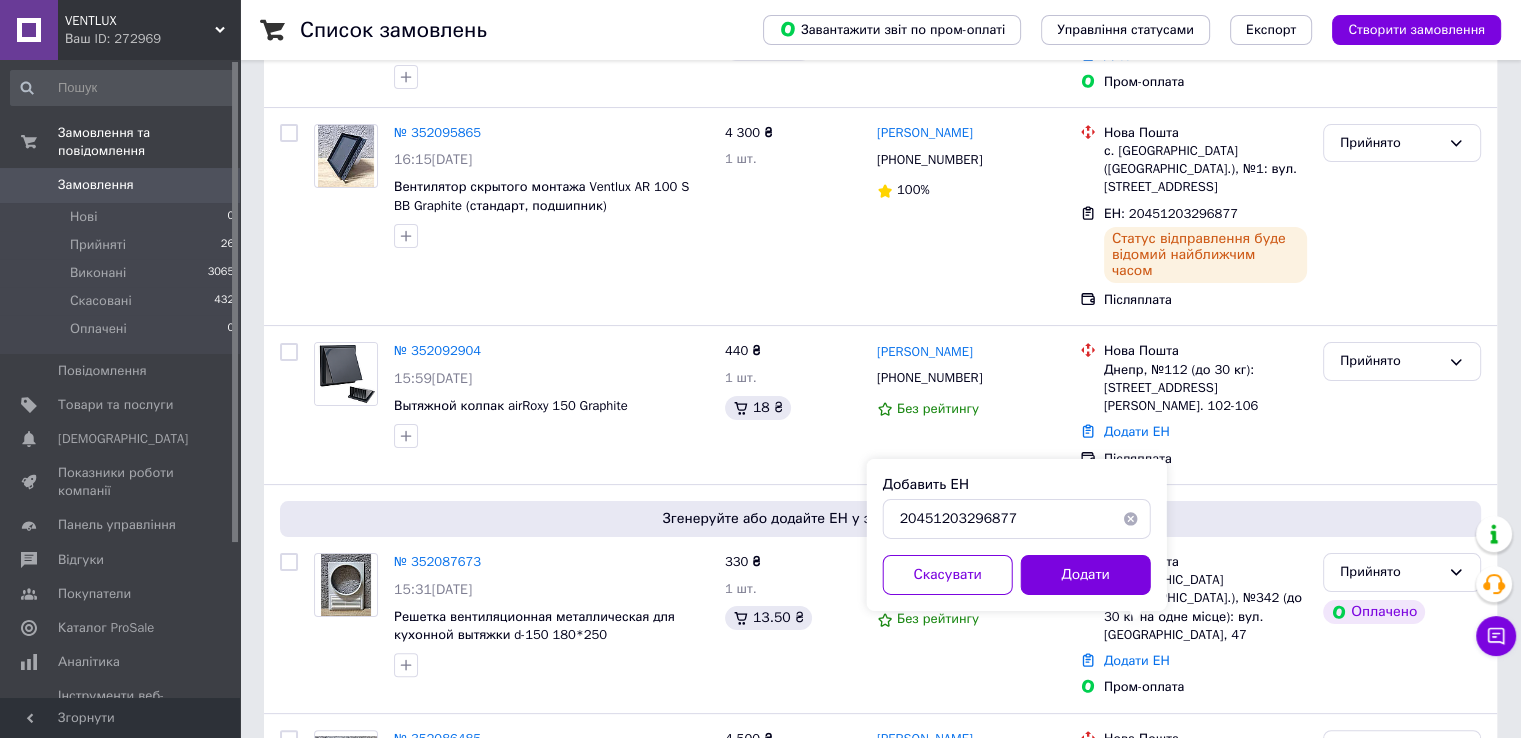 click at bounding box center (1131, 519) 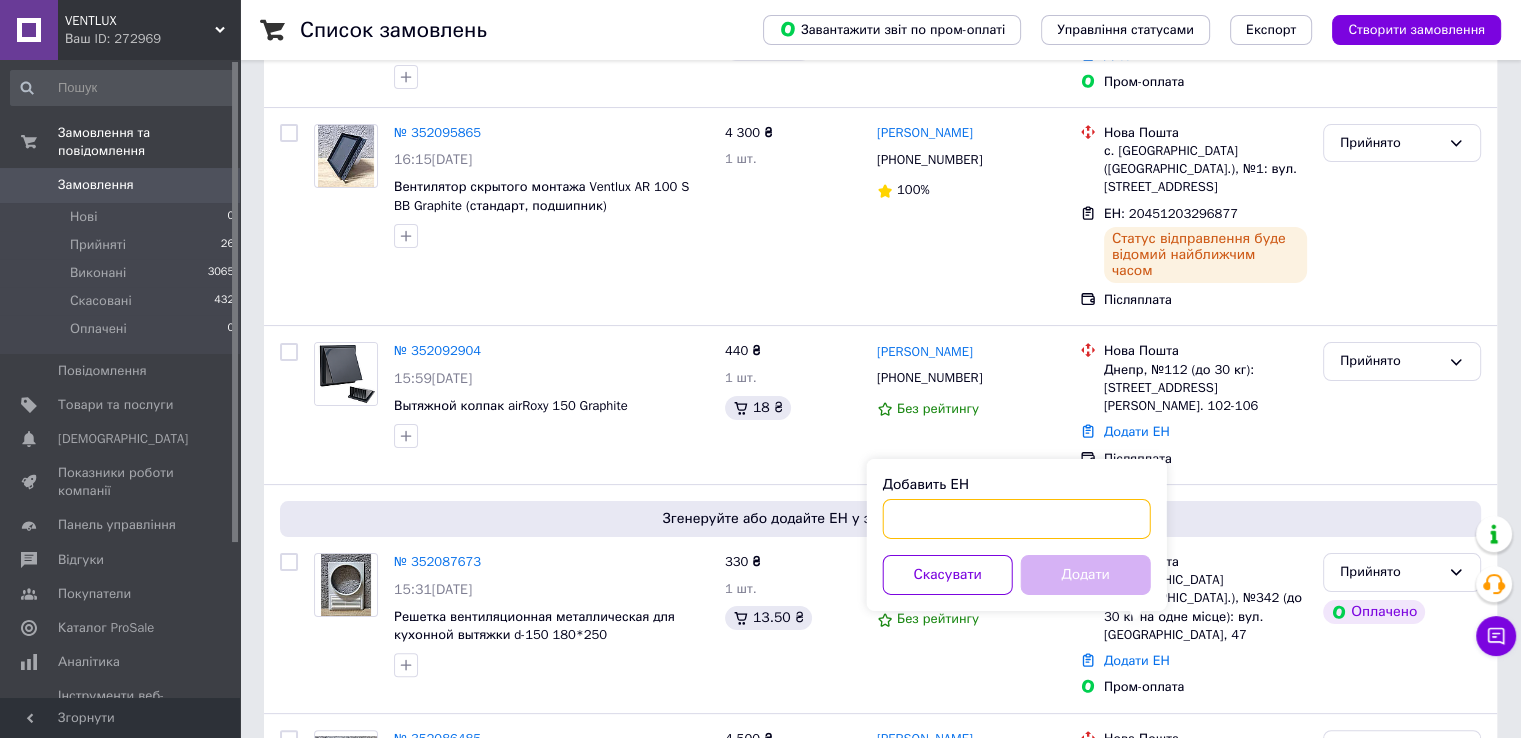 paste on "20451203300298" 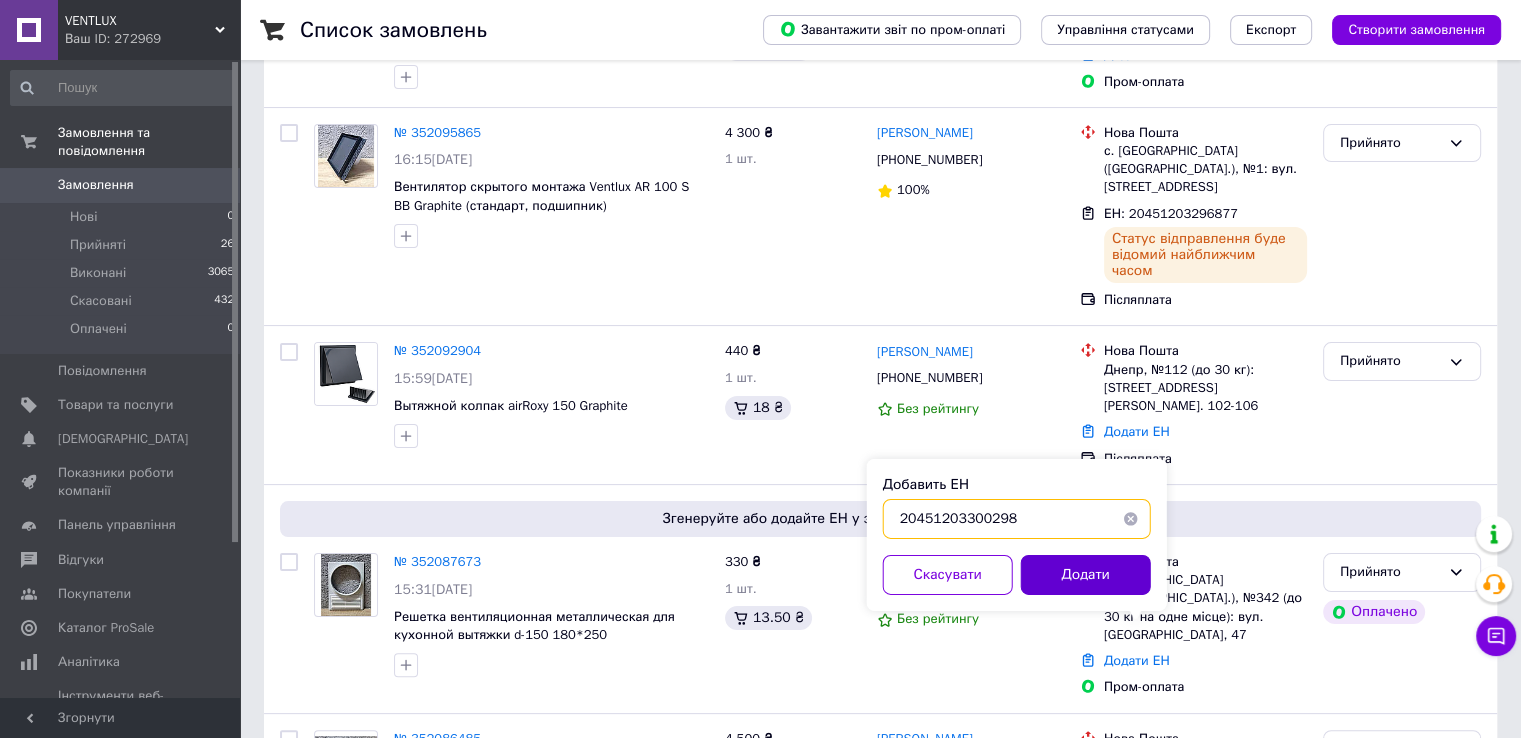 type on "20451203300298" 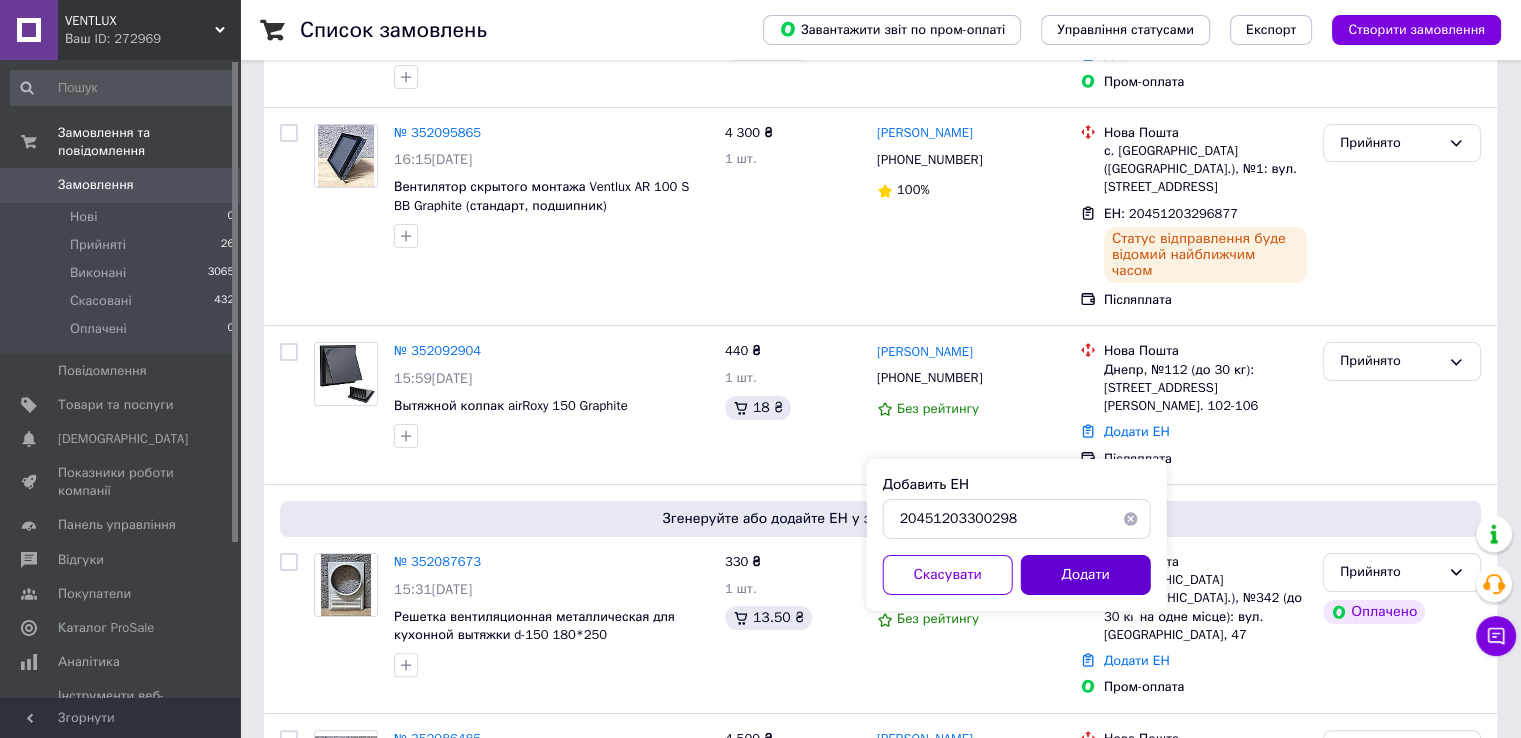 drag, startPoint x: 1084, startPoint y: 559, endPoint x: 1281, endPoint y: 609, distance: 203.24615 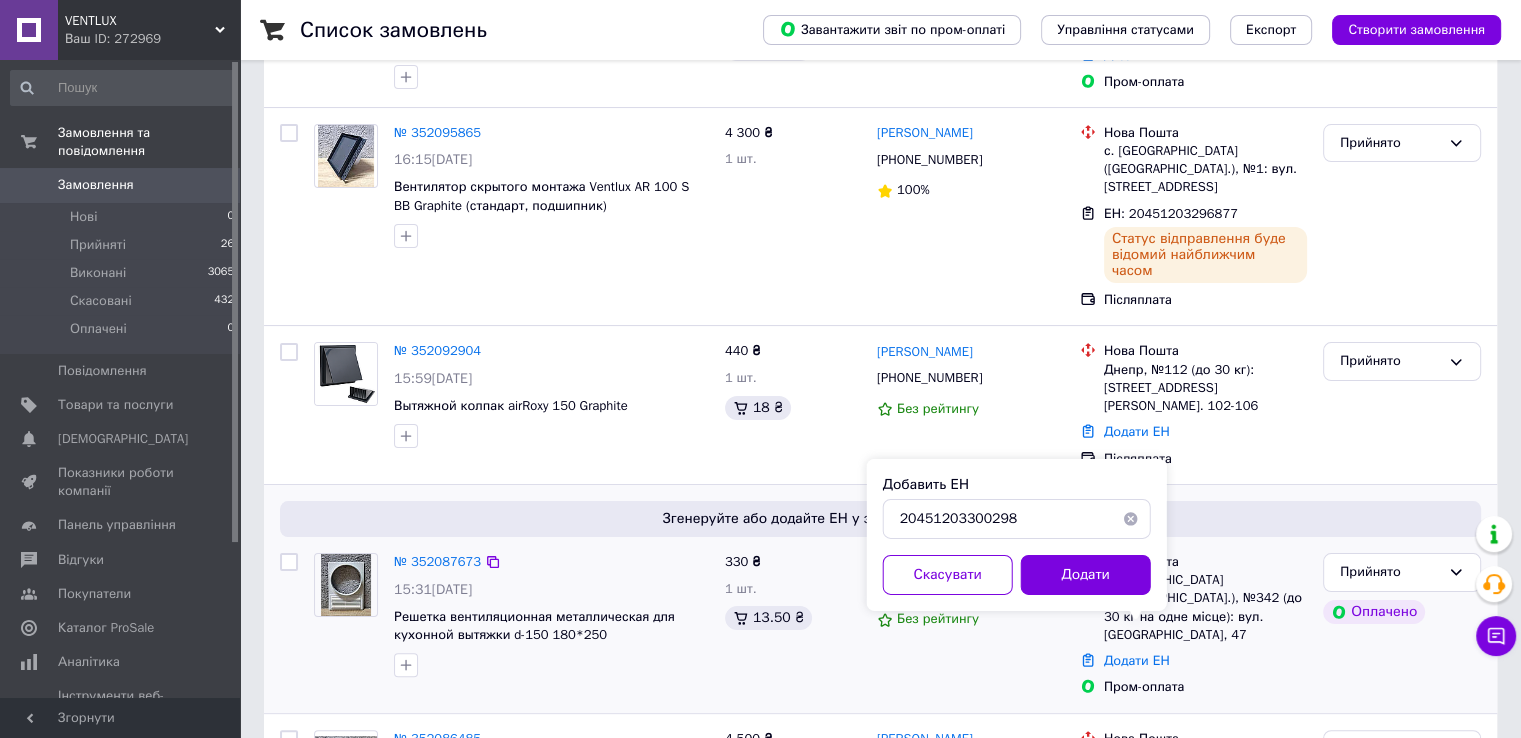 click on "Додати" at bounding box center (1086, 575) 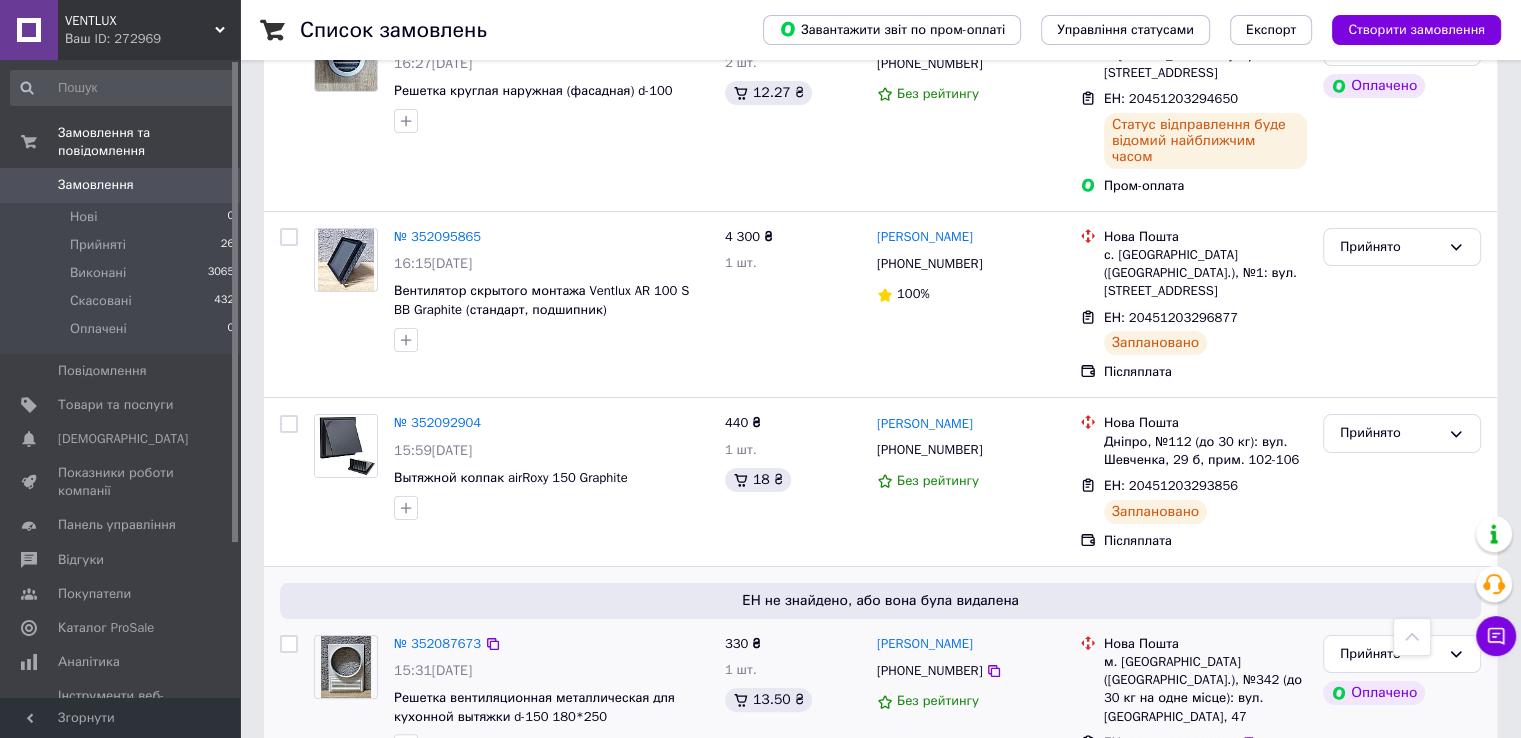 scroll, scrollTop: 0, scrollLeft: 0, axis: both 